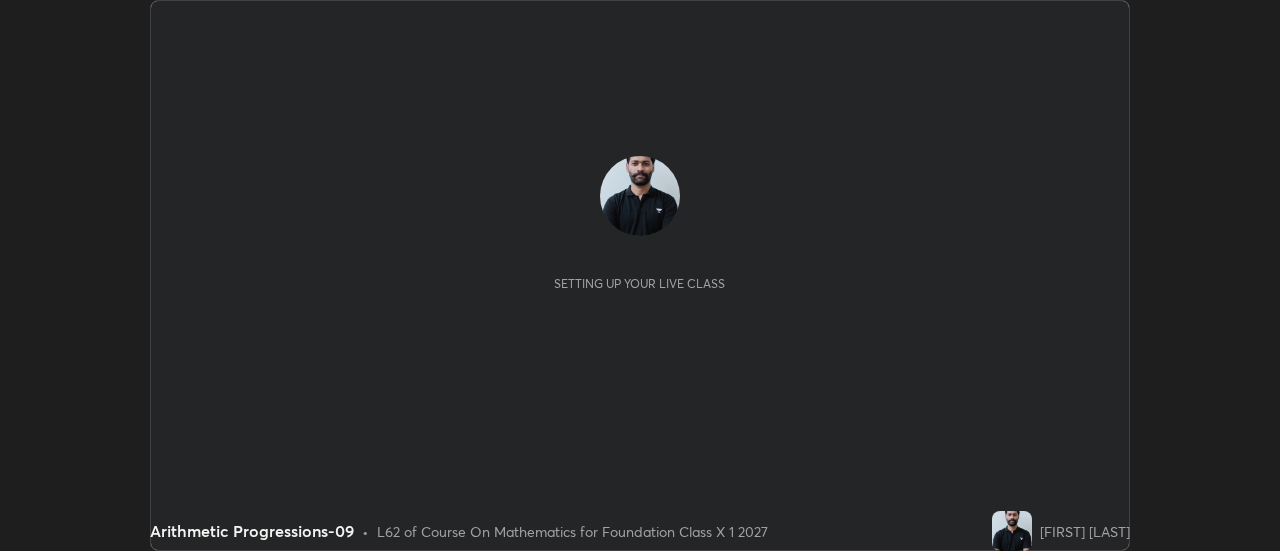 scroll, scrollTop: 0, scrollLeft: 0, axis: both 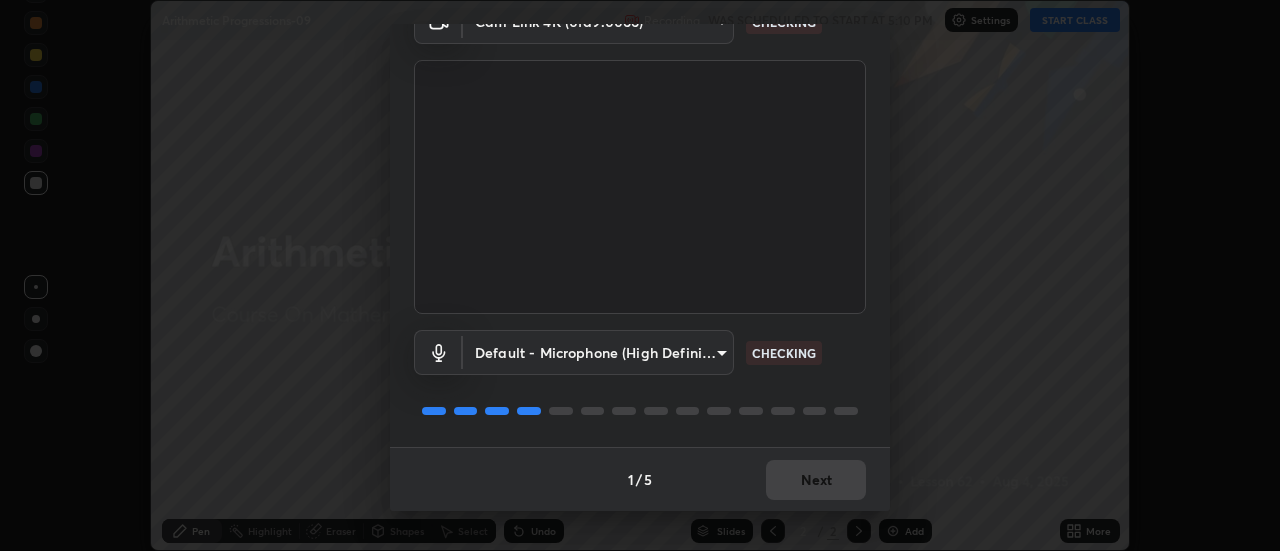 click on "Default - Microphone (High Definition Audio Device) default CHECKING" at bounding box center (640, 380) 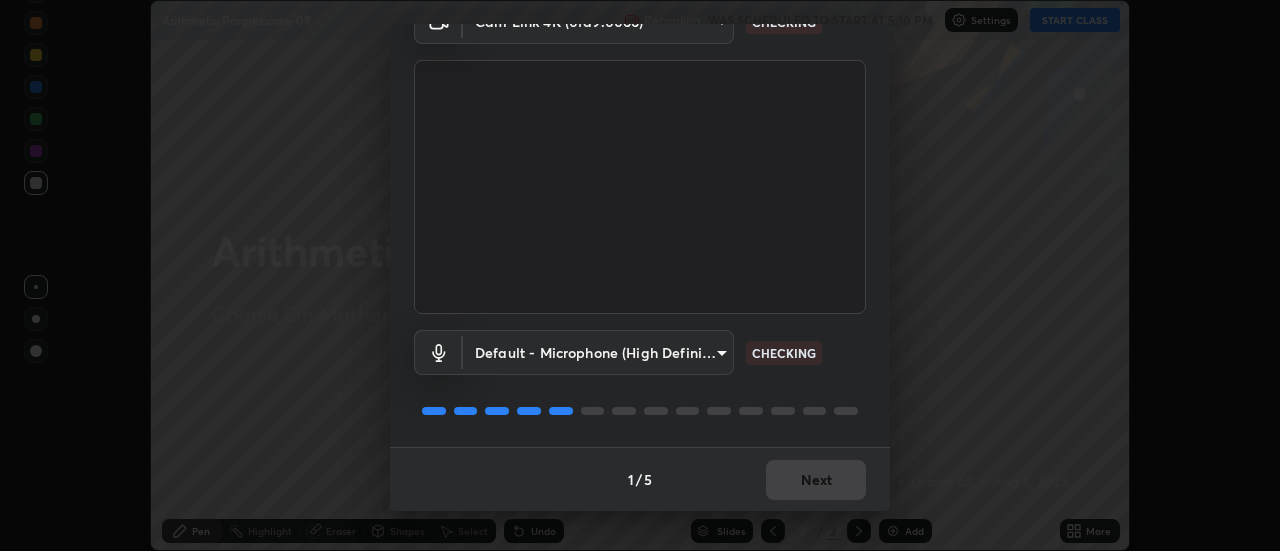 click on "1 / 5 Next" at bounding box center [640, 479] 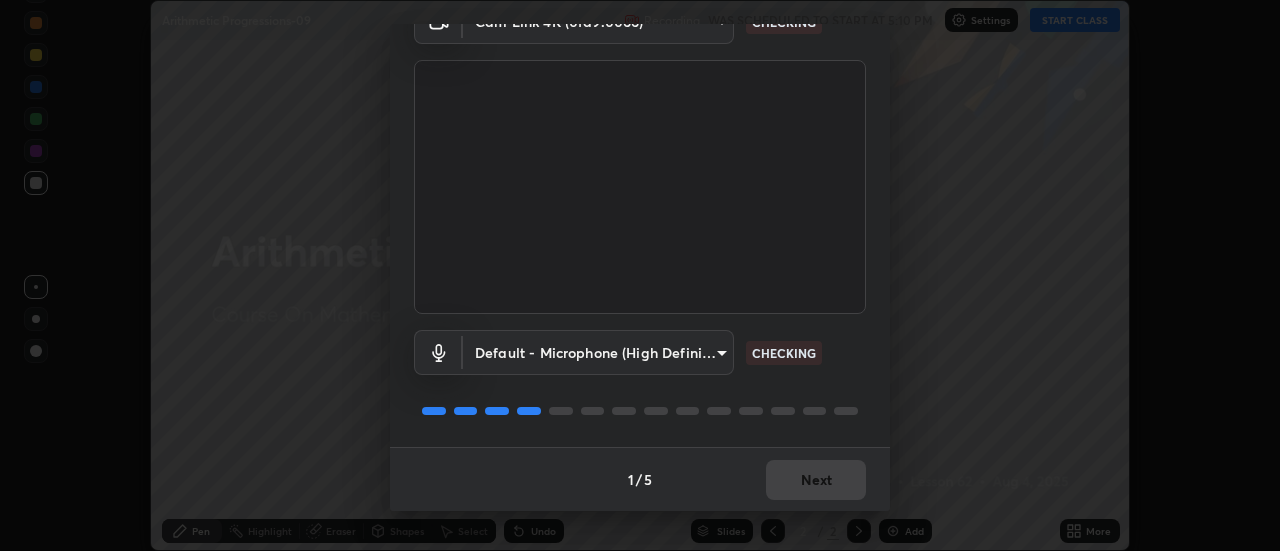 click on "1 / 5 Next" at bounding box center [640, 479] 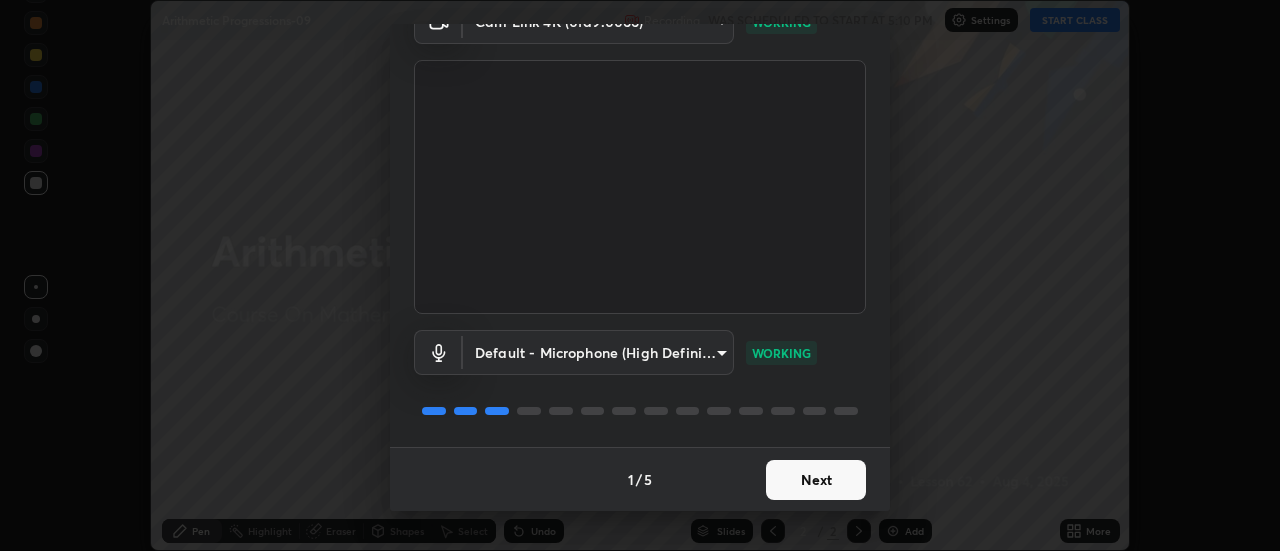 click on "Next" at bounding box center [816, 480] 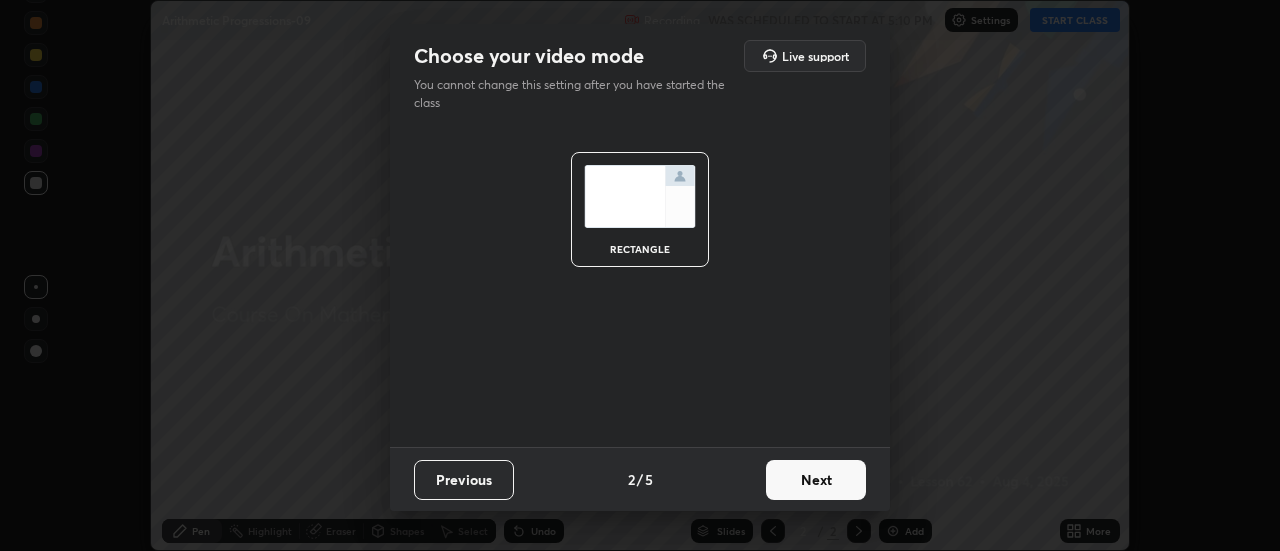 scroll, scrollTop: 0, scrollLeft: 0, axis: both 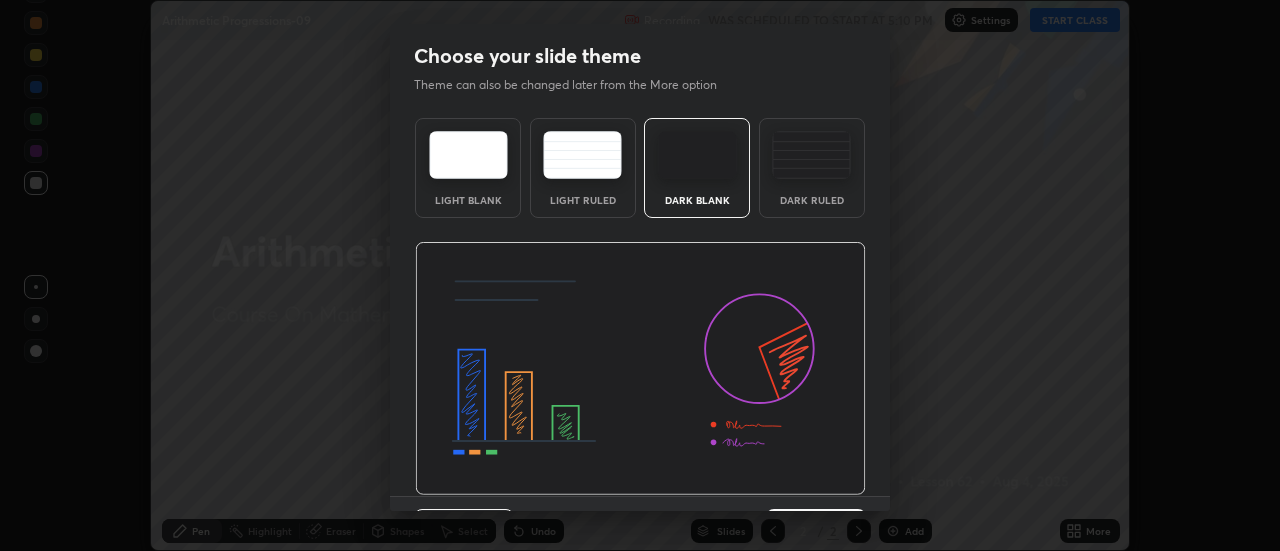 click on "Dark Ruled" at bounding box center [812, 200] 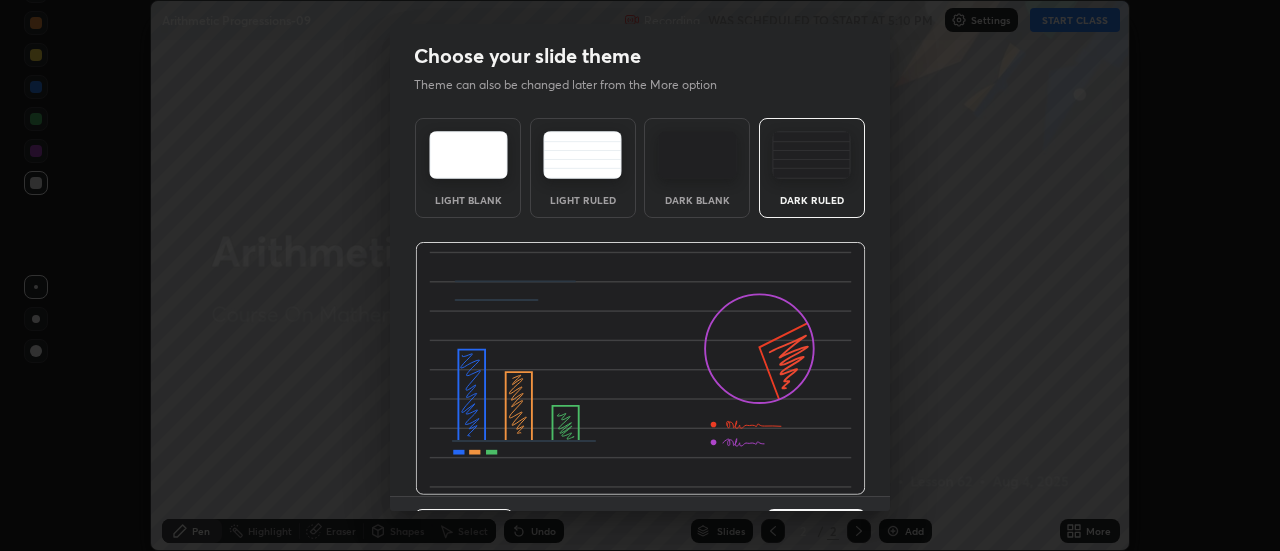 scroll, scrollTop: 49, scrollLeft: 0, axis: vertical 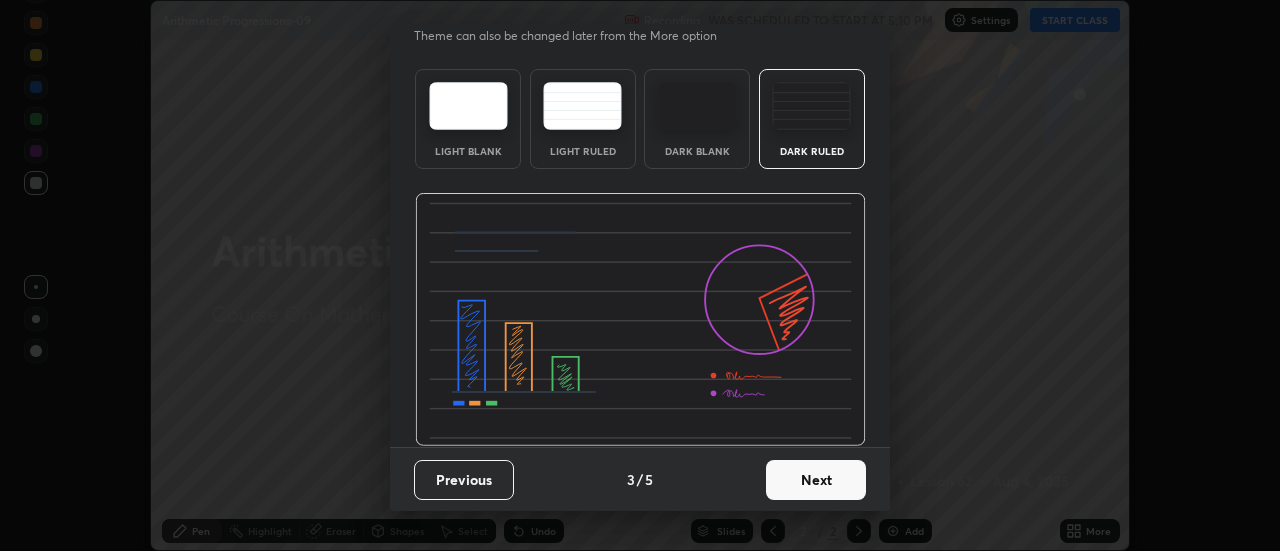 click on "Next" at bounding box center [816, 480] 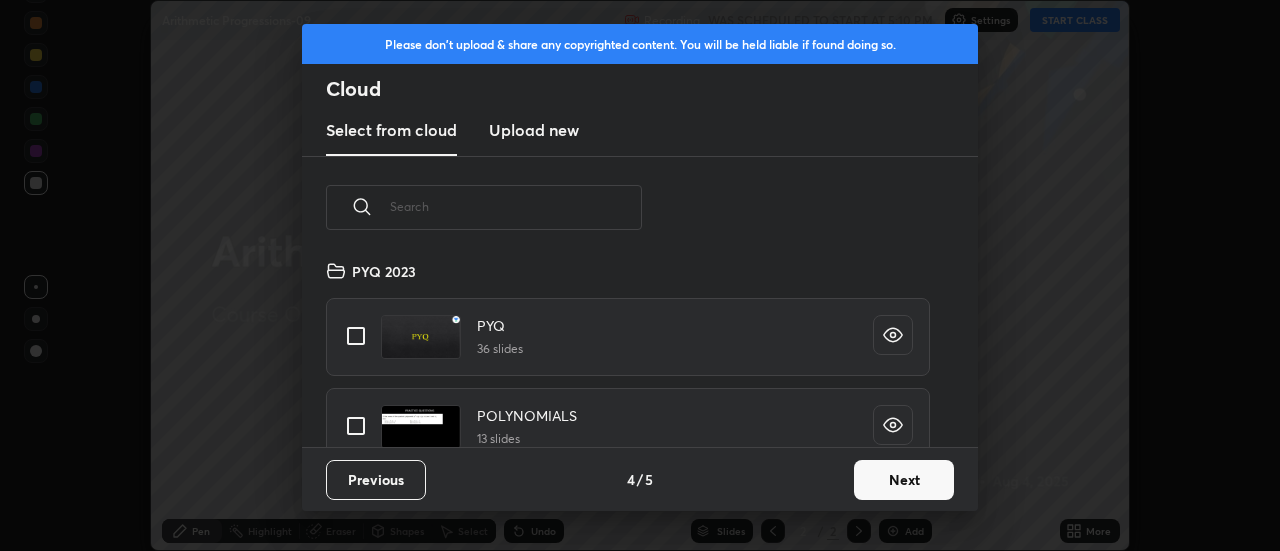 scroll, scrollTop: 7, scrollLeft: 11, axis: both 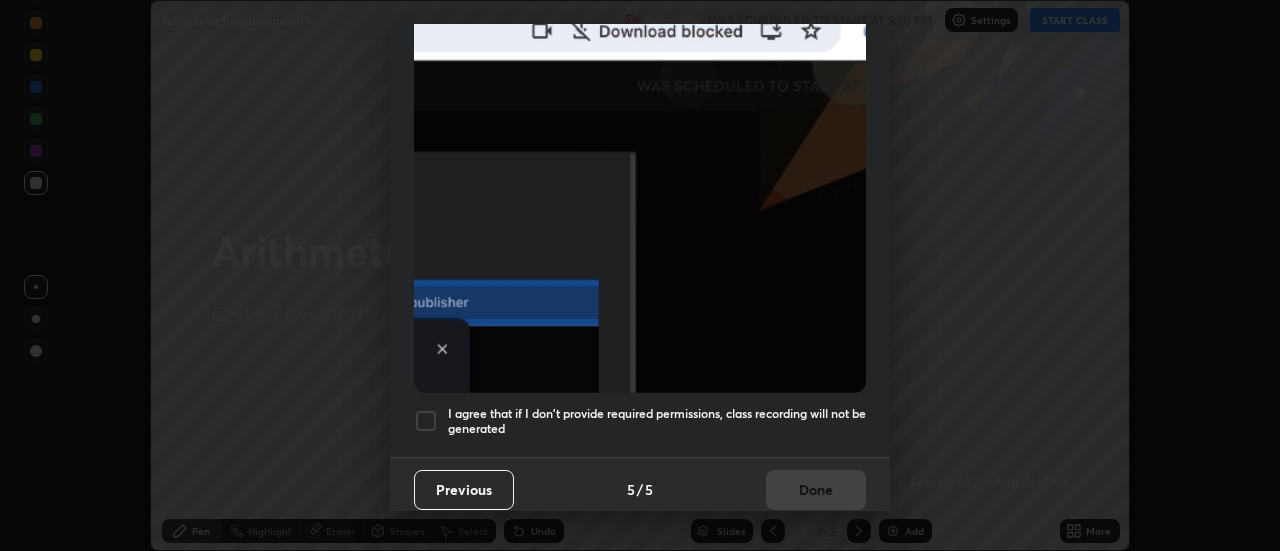 click on "I agree that if I don't provide required permissions, class recording will not be generated" at bounding box center [657, 421] 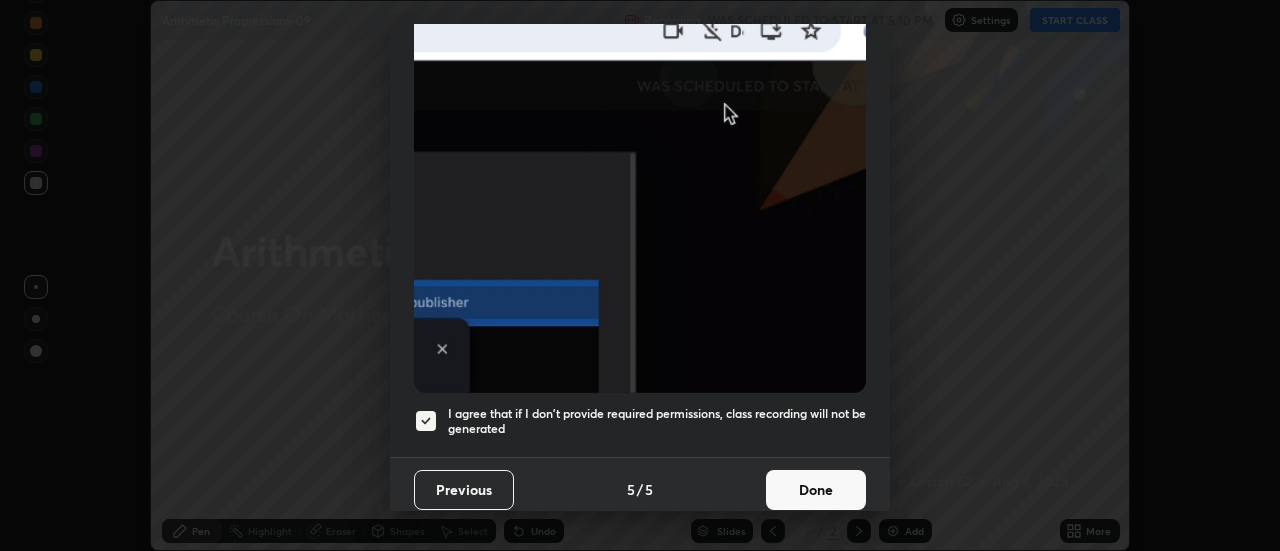 click on "Done" at bounding box center [816, 490] 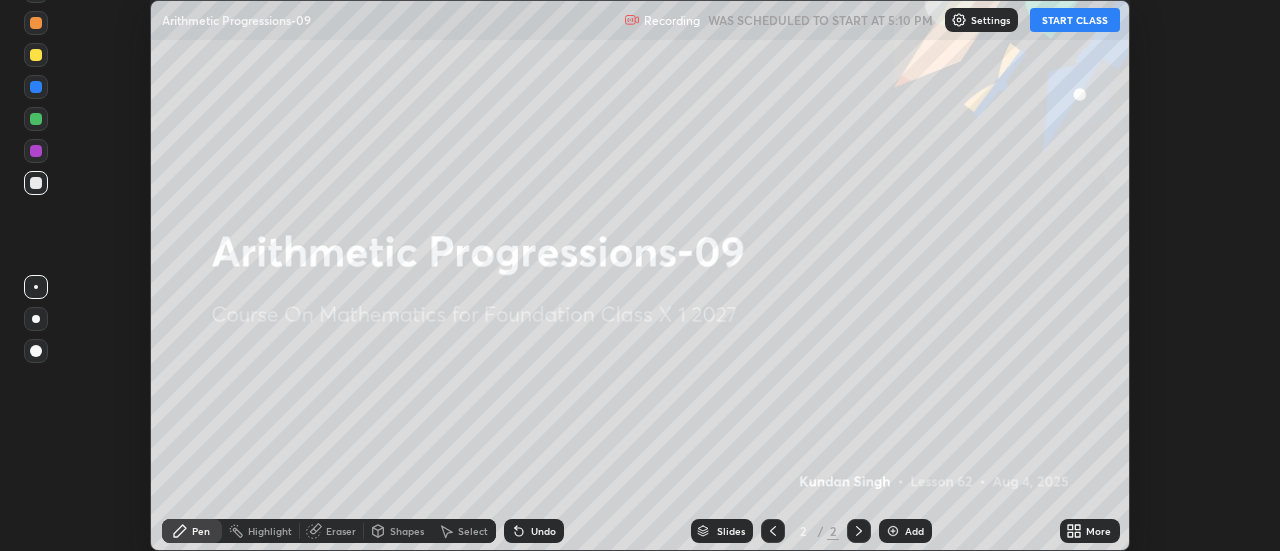 click on "START CLASS" at bounding box center (1075, 20) 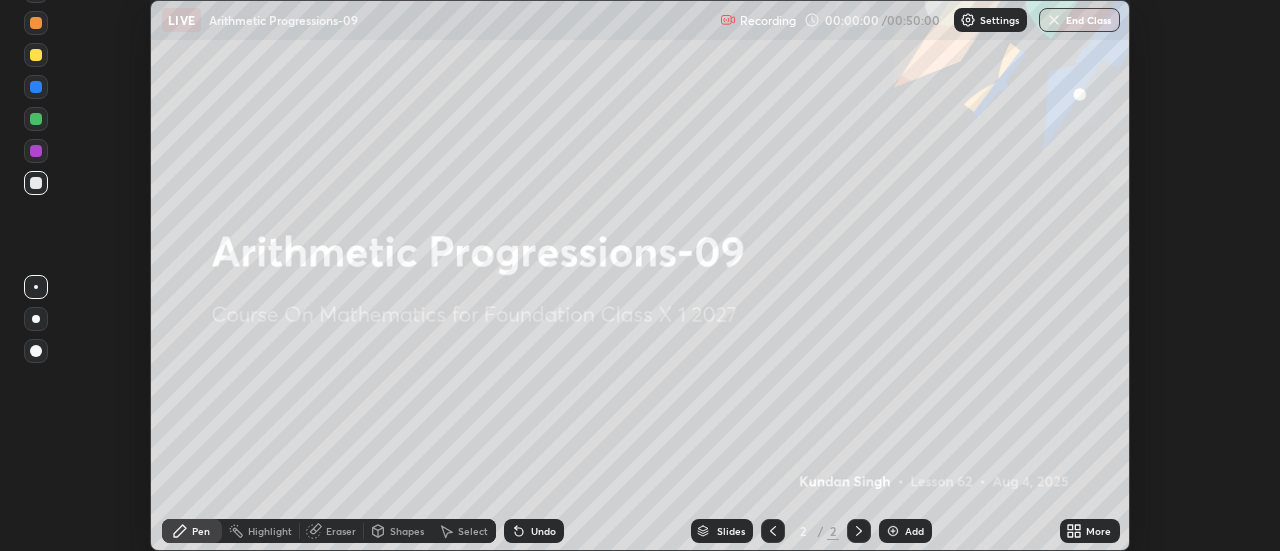 click 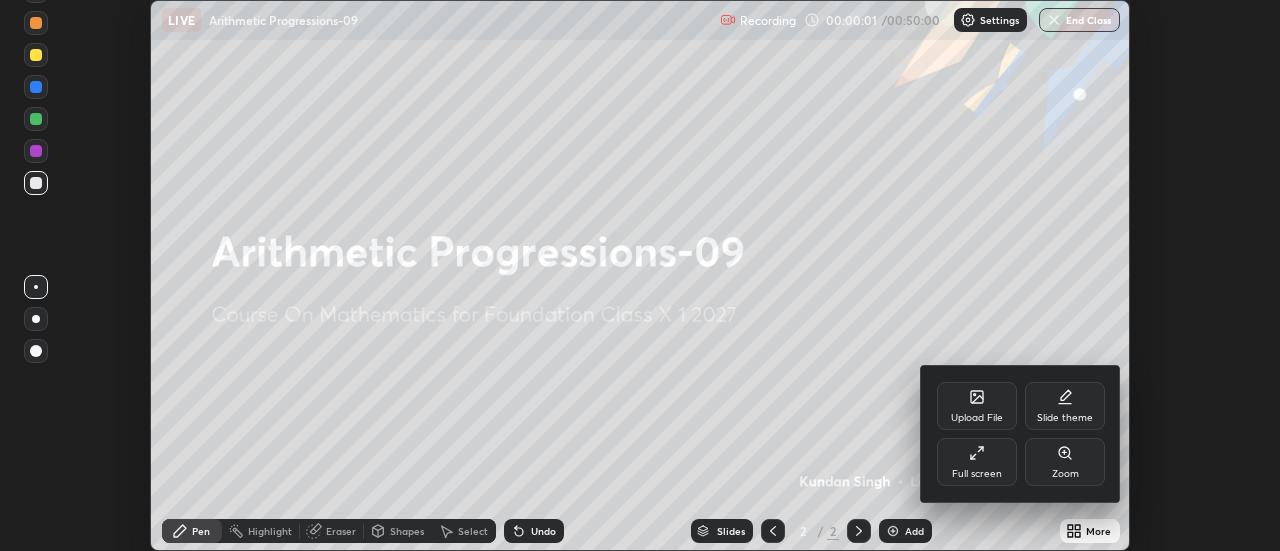 click on "Full screen" at bounding box center [977, 474] 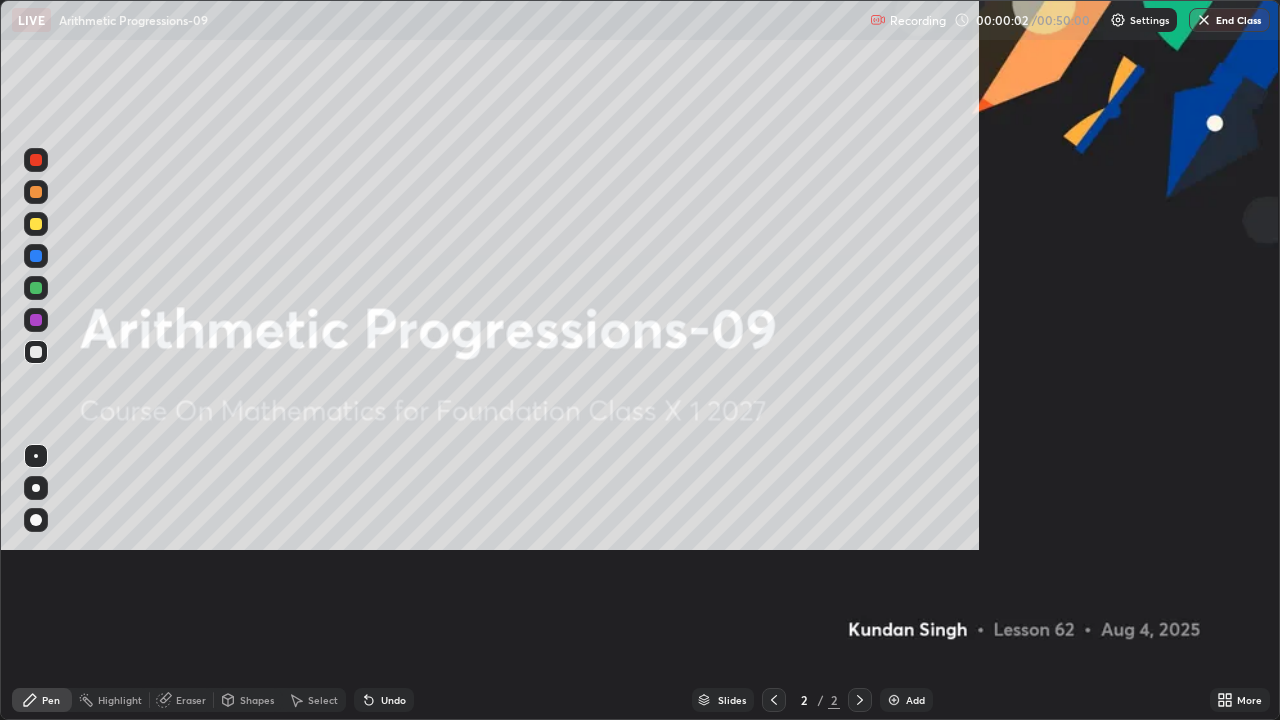 scroll, scrollTop: 99280, scrollLeft: 98720, axis: both 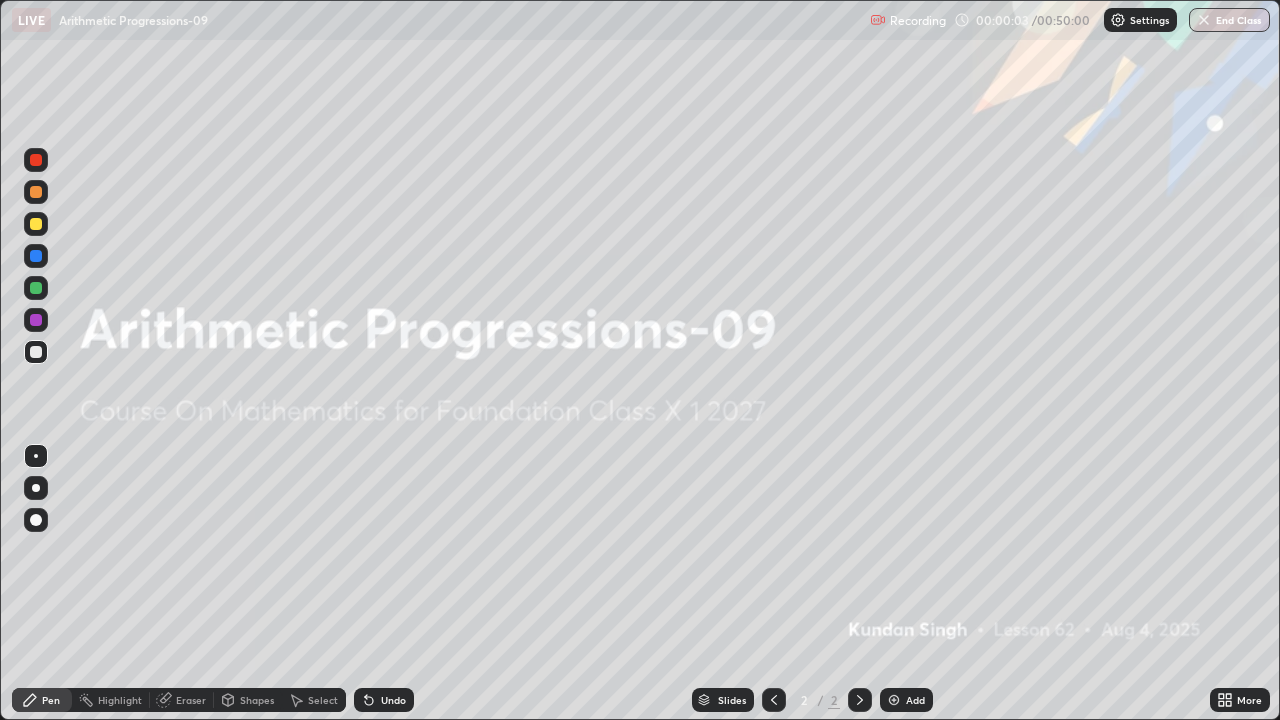 click on "Add" at bounding box center (915, 700) 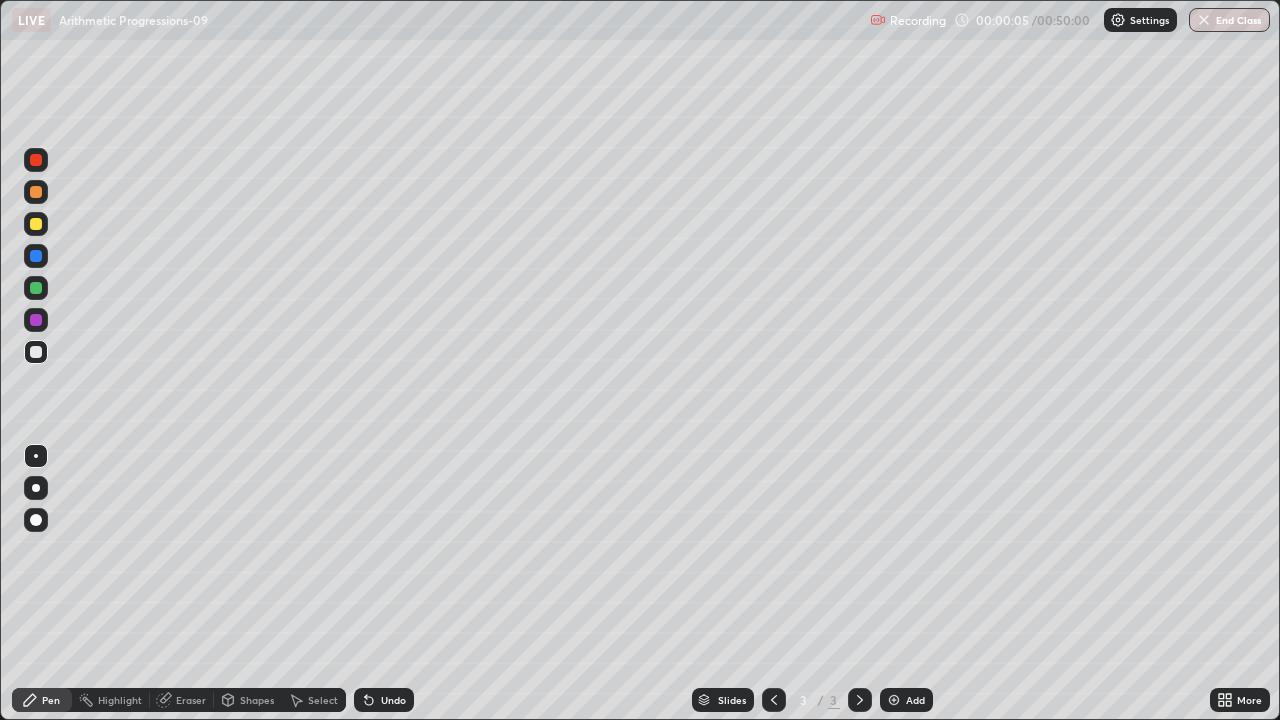 click at bounding box center (36, 224) 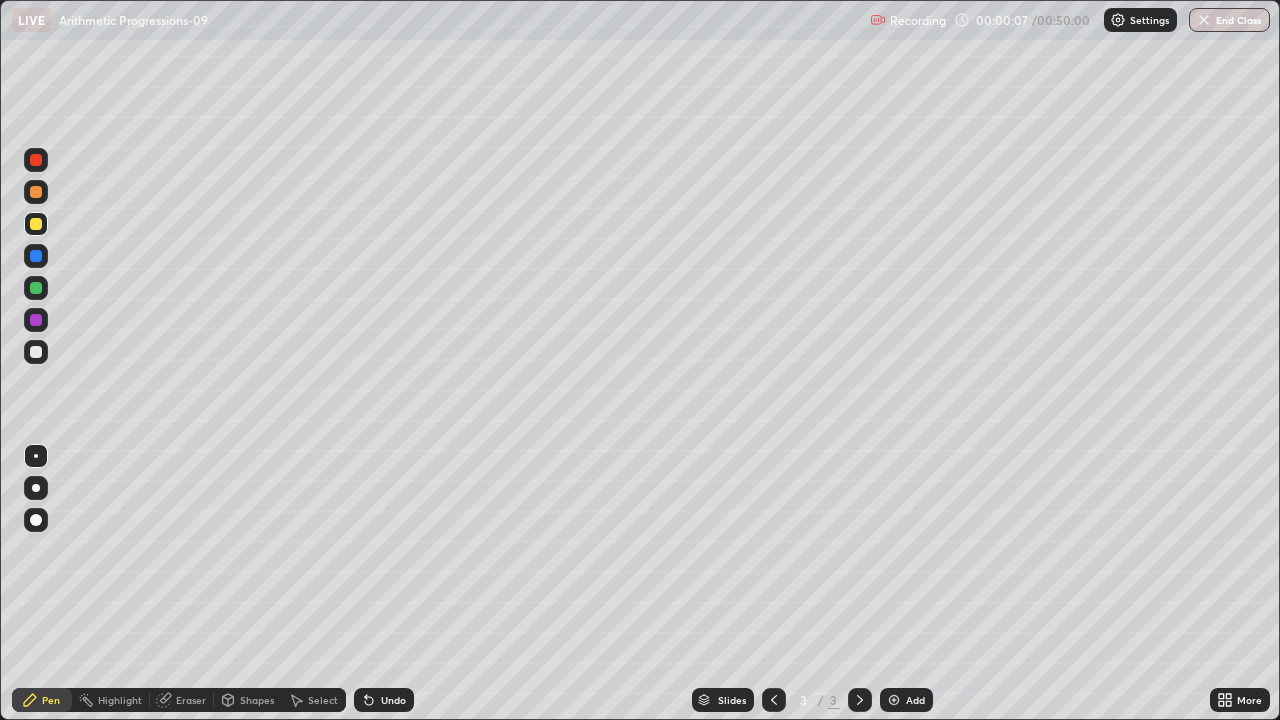 click at bounding box center (36, 488) 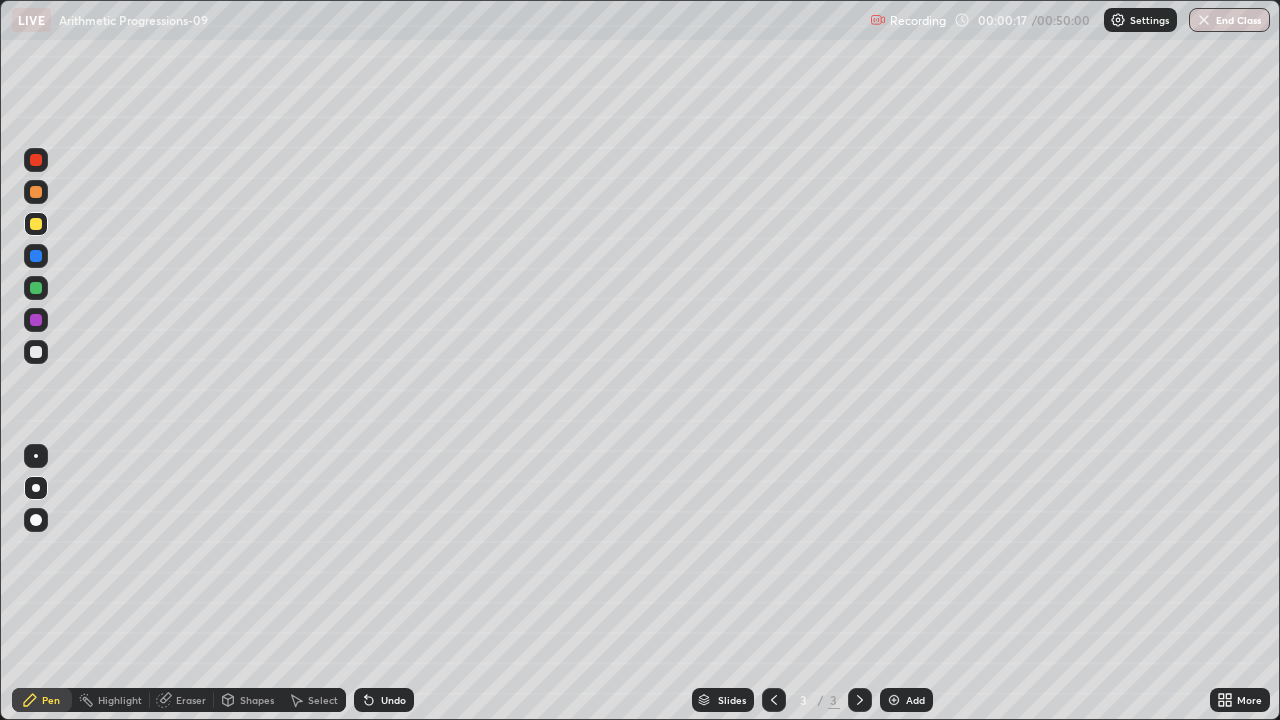 click at bounding box center (36, 352) 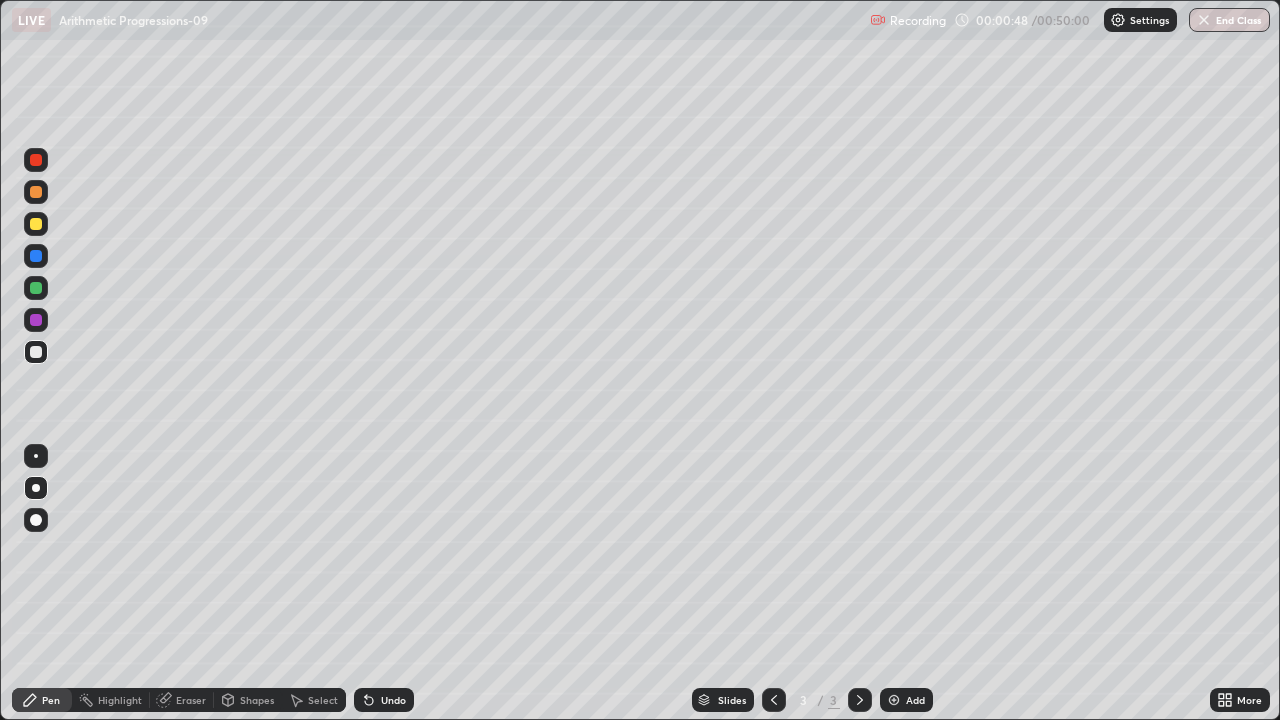 click on "Undo" at bounding box center (393, 700) 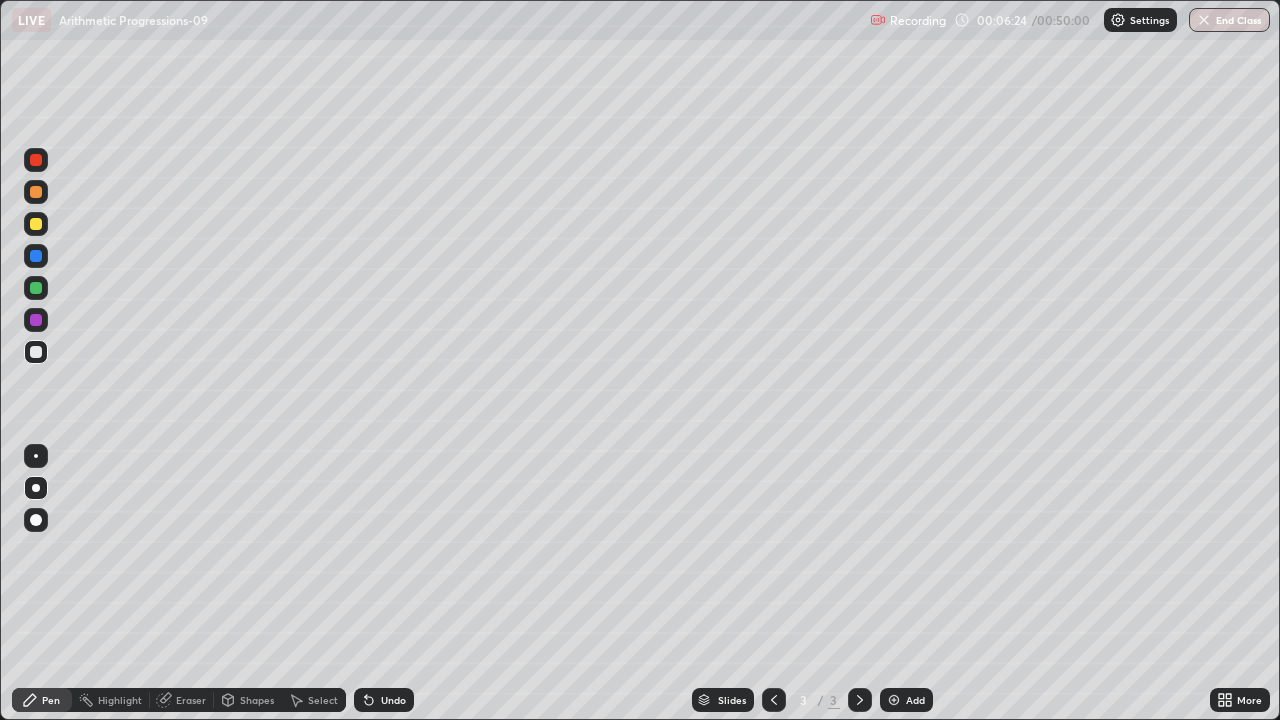 click on "Slides 3 / 3 Add" at bounding box center [812, 700] 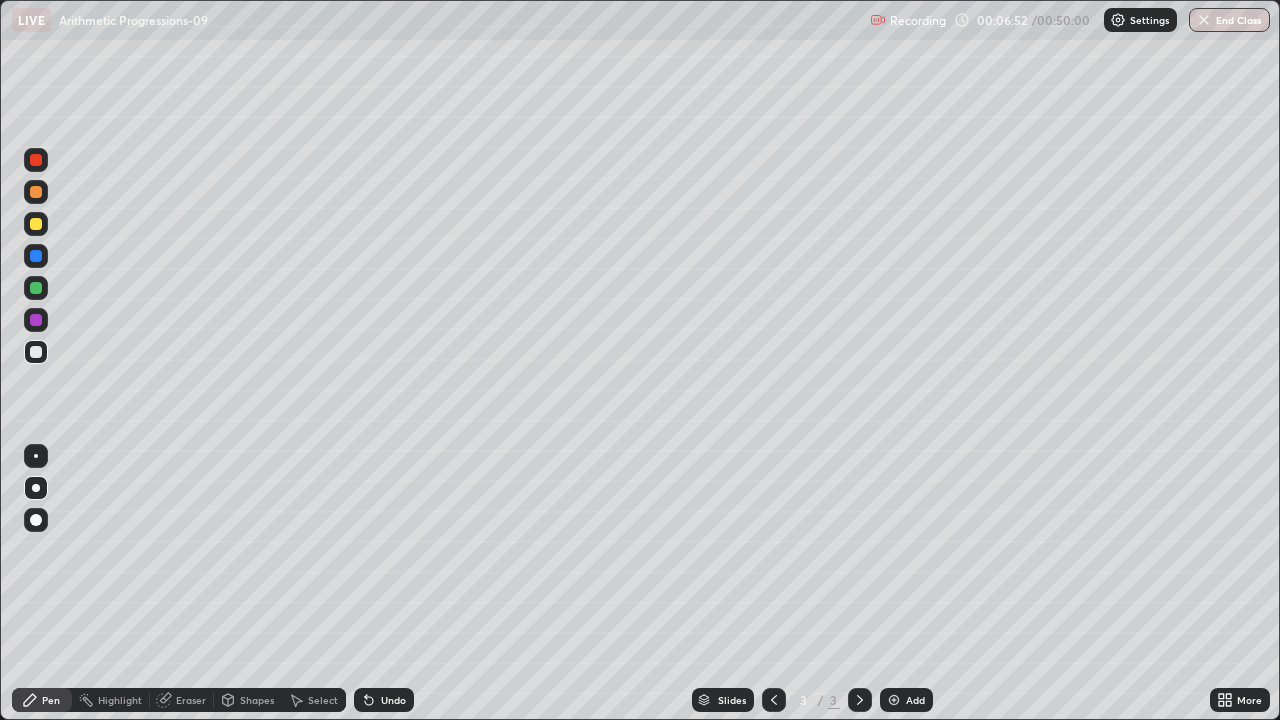 click on "Shapes" at bounding box center (257, 700) 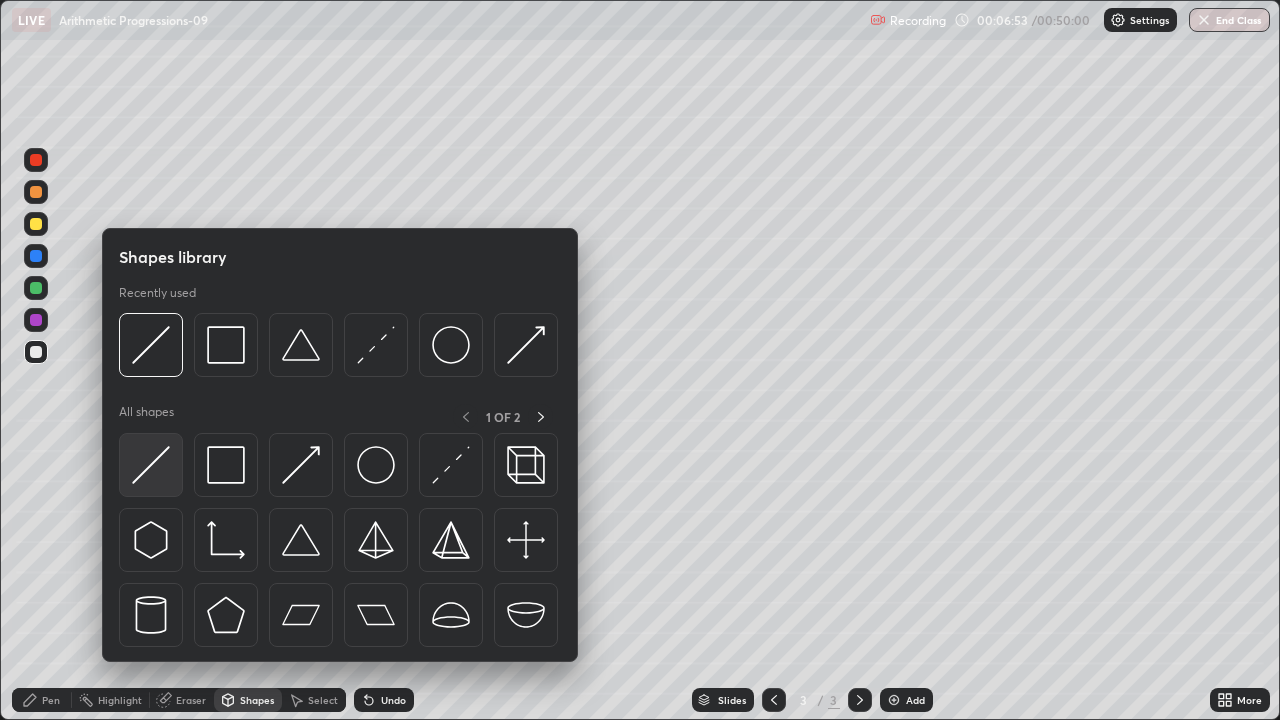 click at bounding box center (151, 465) 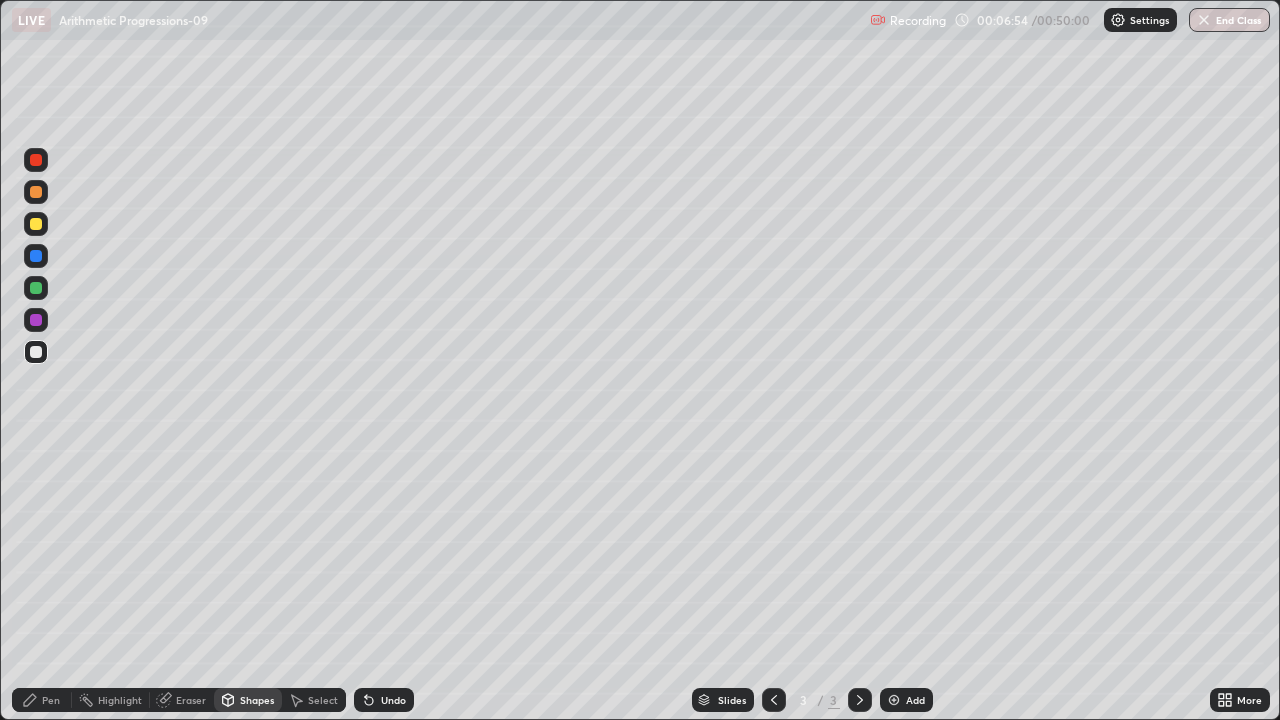 click at bounding box center [36, 320] 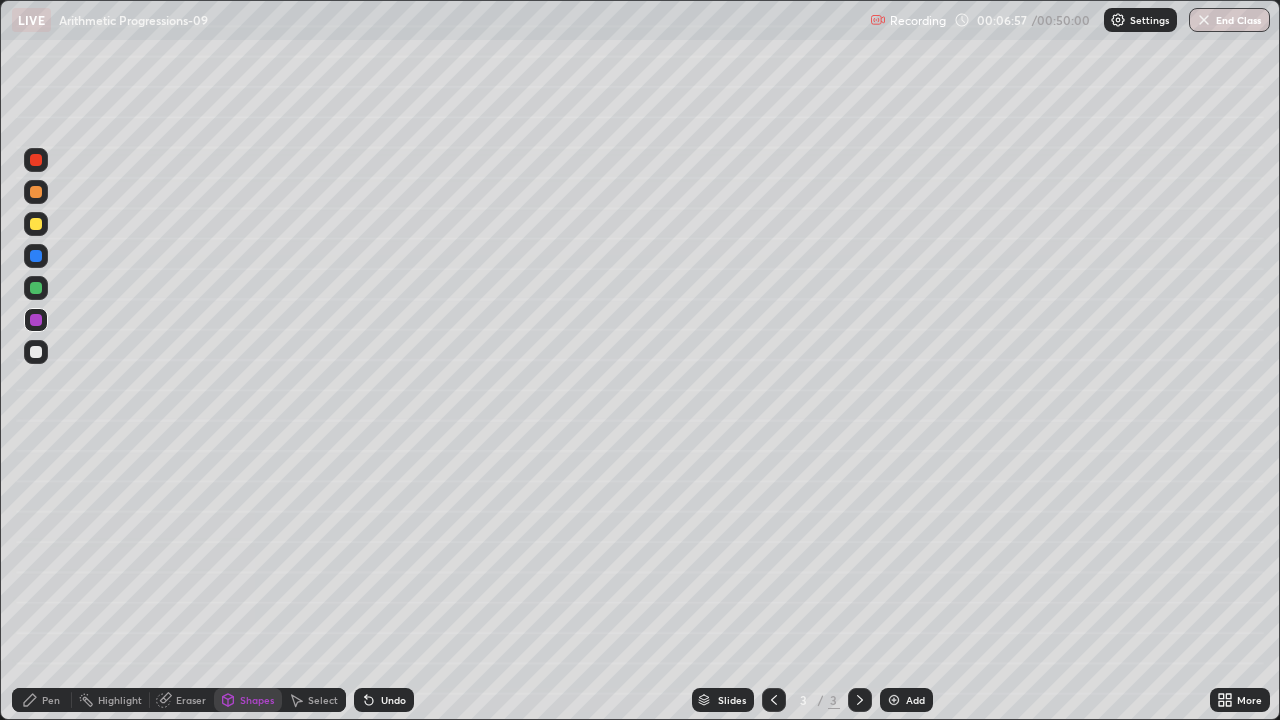 click on "Pen" at bounding box center [42, 700] 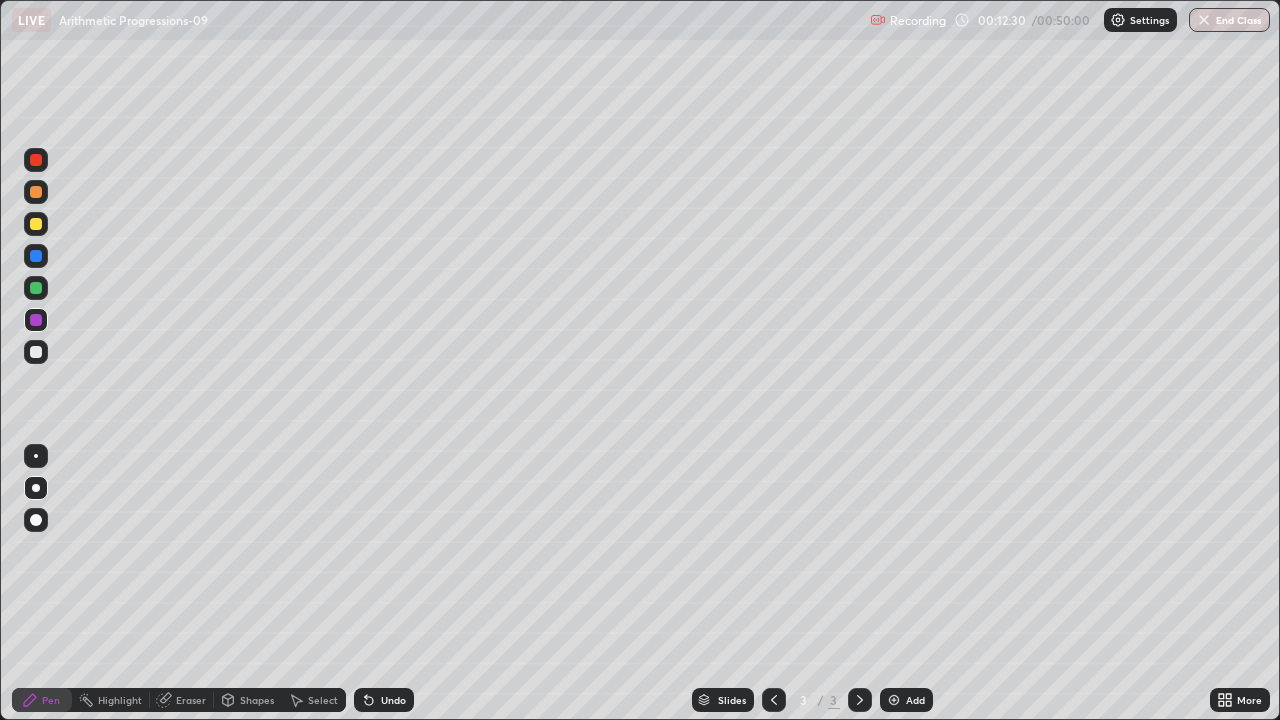 click on "Add" at bounding box center [915, 700] 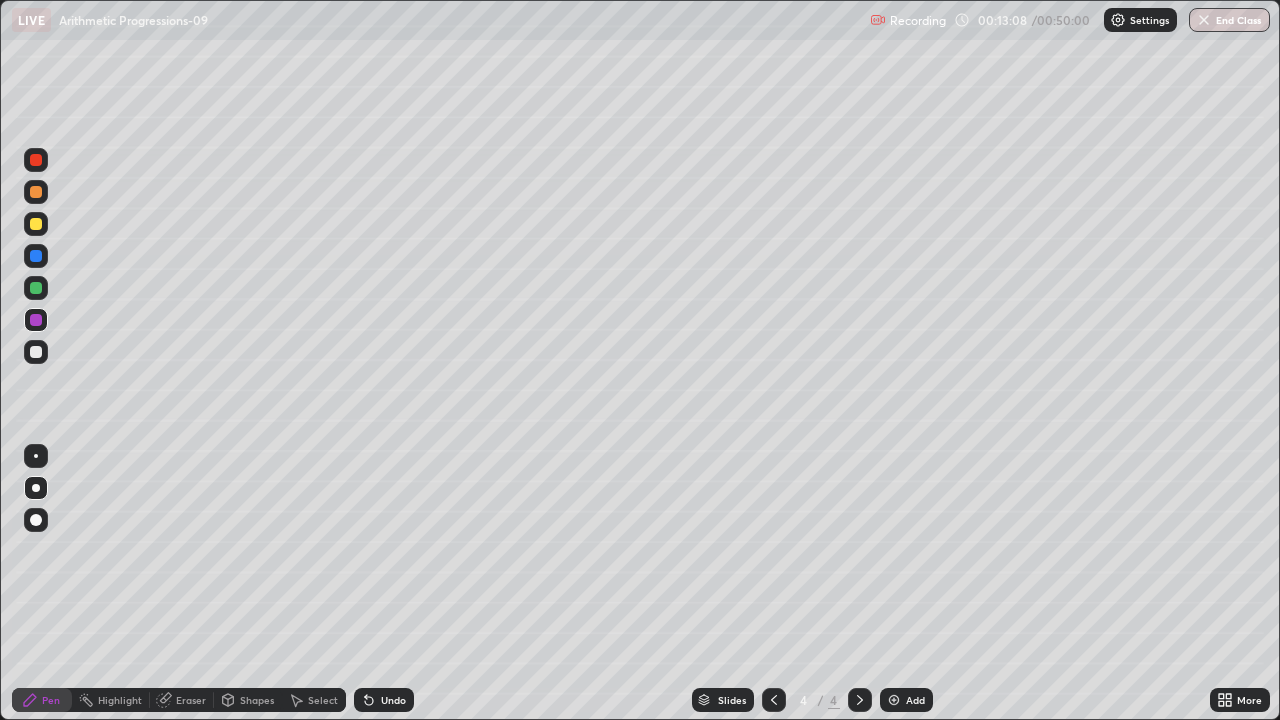 click at bounding box center (36, 224) 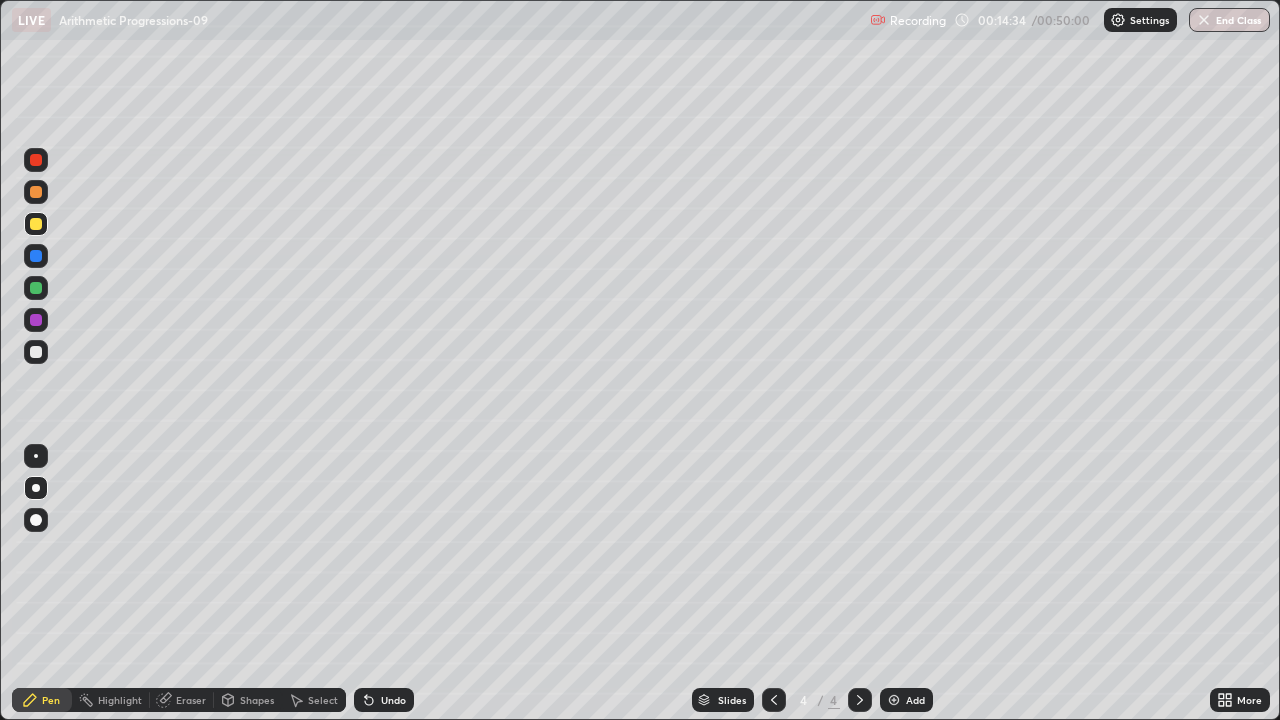 click on "Pen" at bounding box center (51, 700) 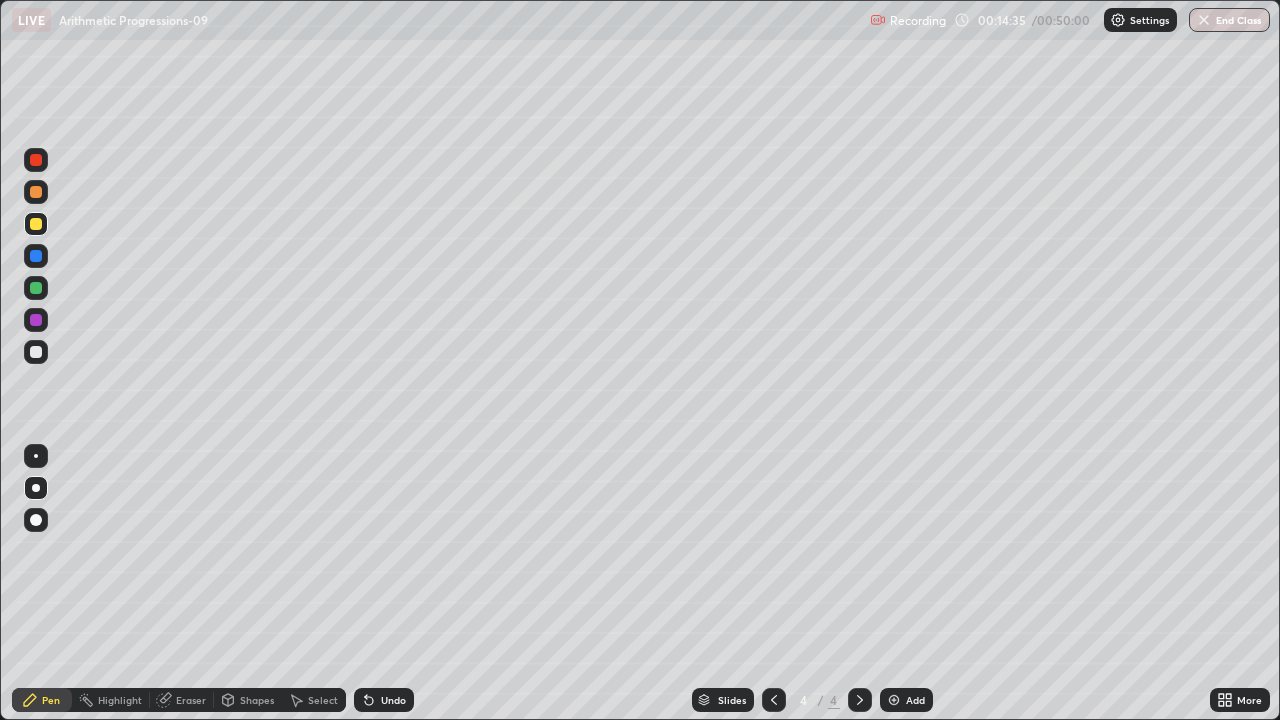 click at bounding box center (36, 288) 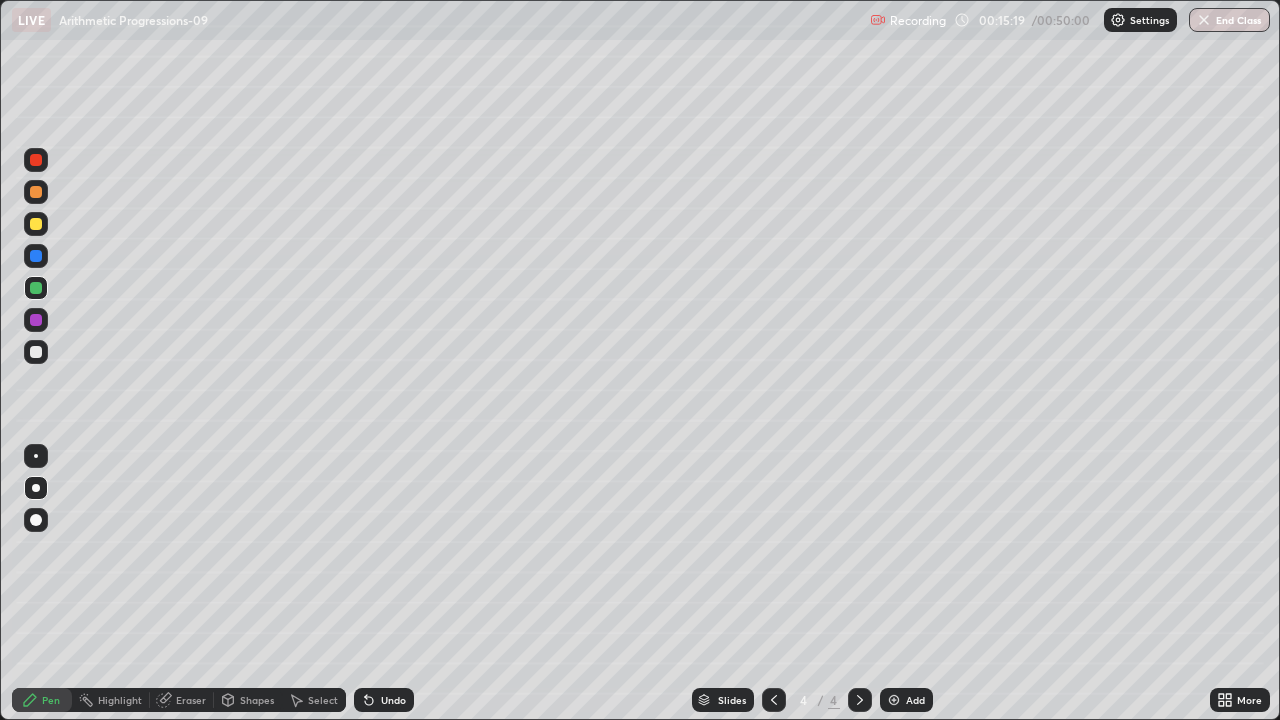 click at bounding box center (36, 352) 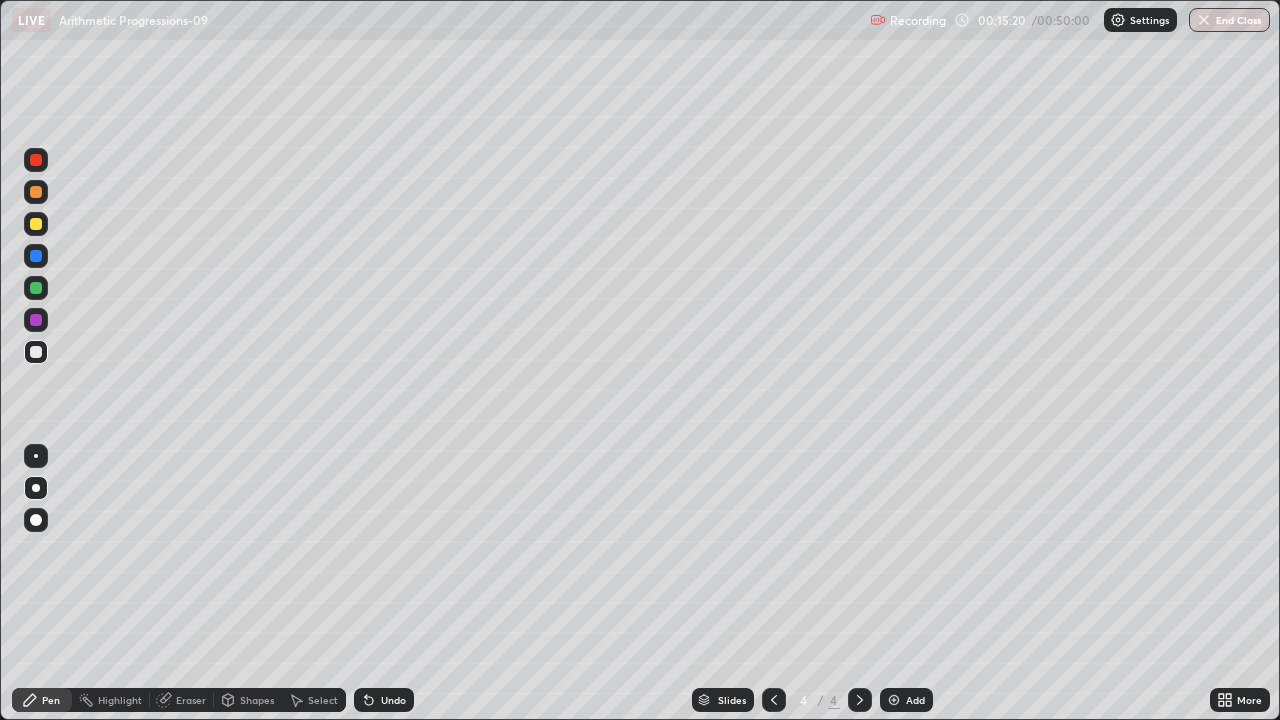 click on "Shapes" at bounding box center (248, 700) 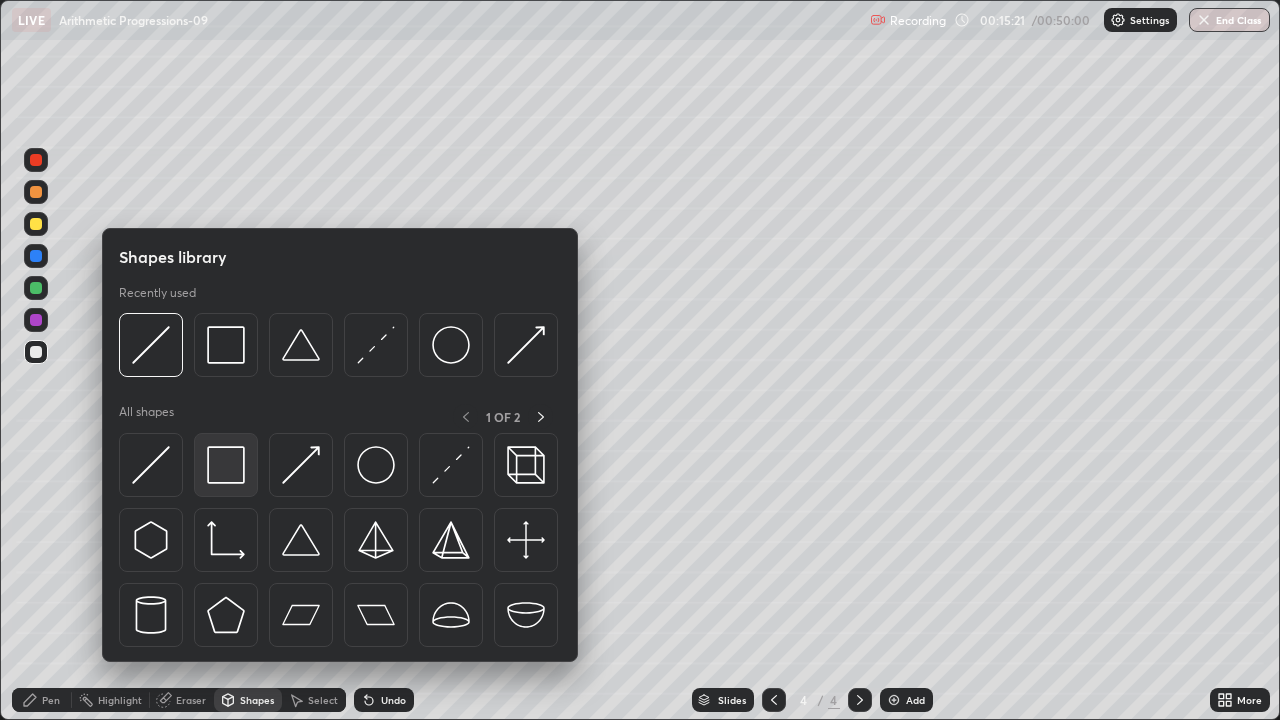 click at bounding box center (226, 465) 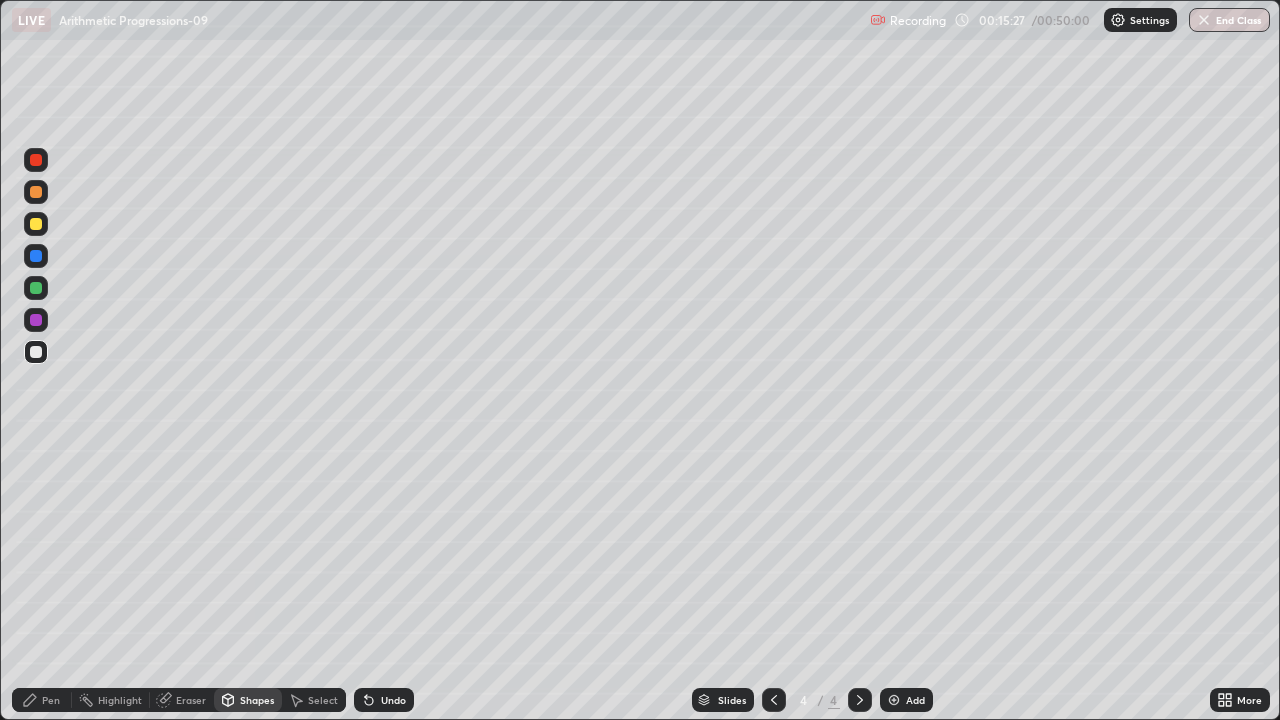 click on "Pen" at bounding box center (51, 700) 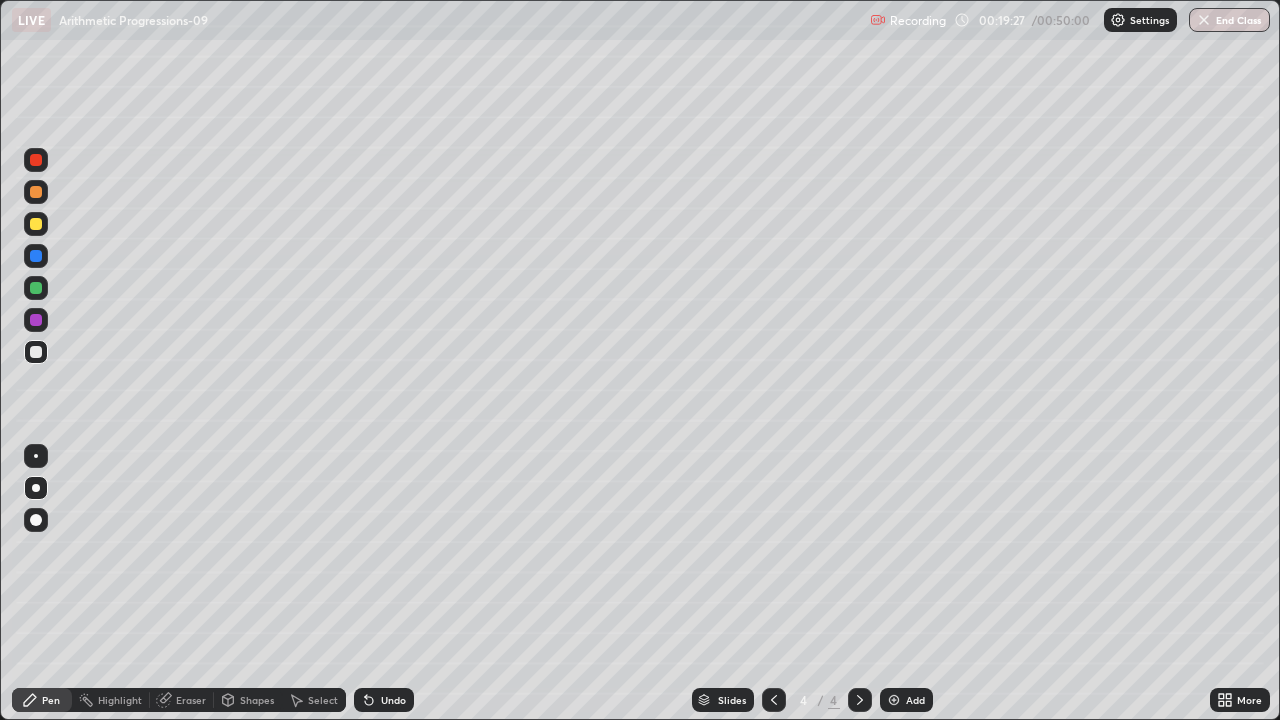 click on "Shapes" at bounding box center (257, 700) 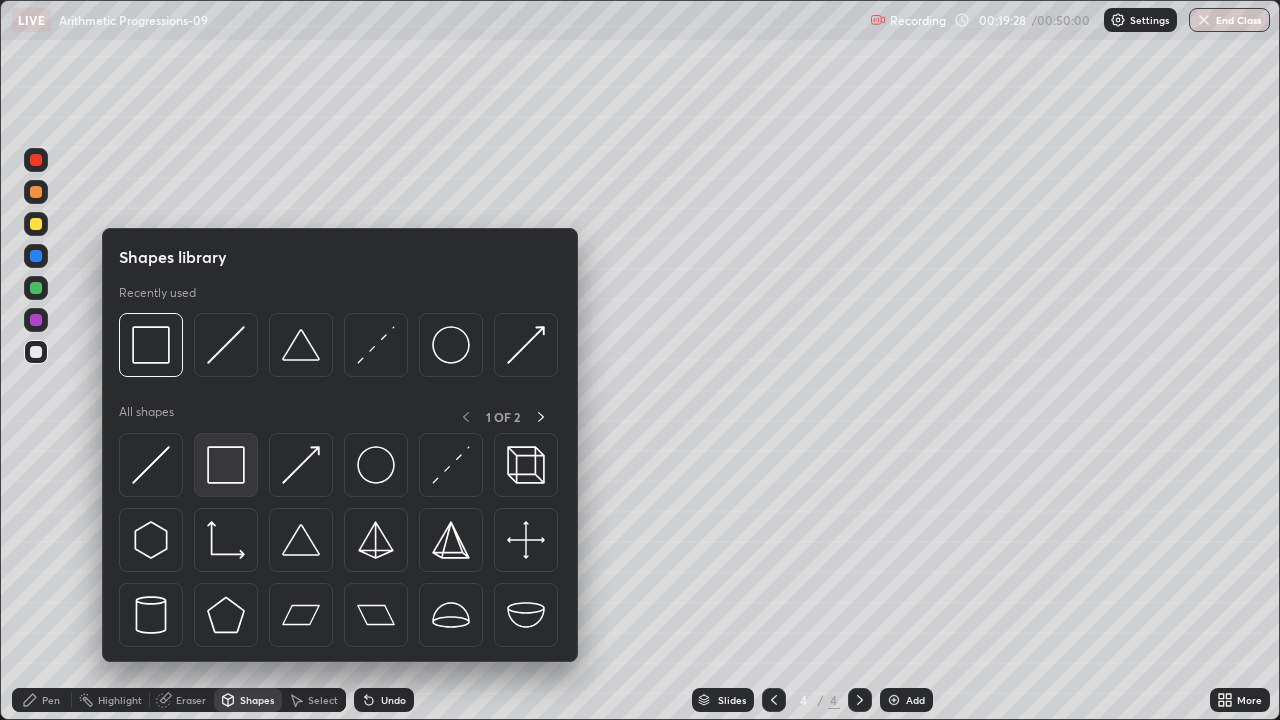 click at bounding box center (226, 465) 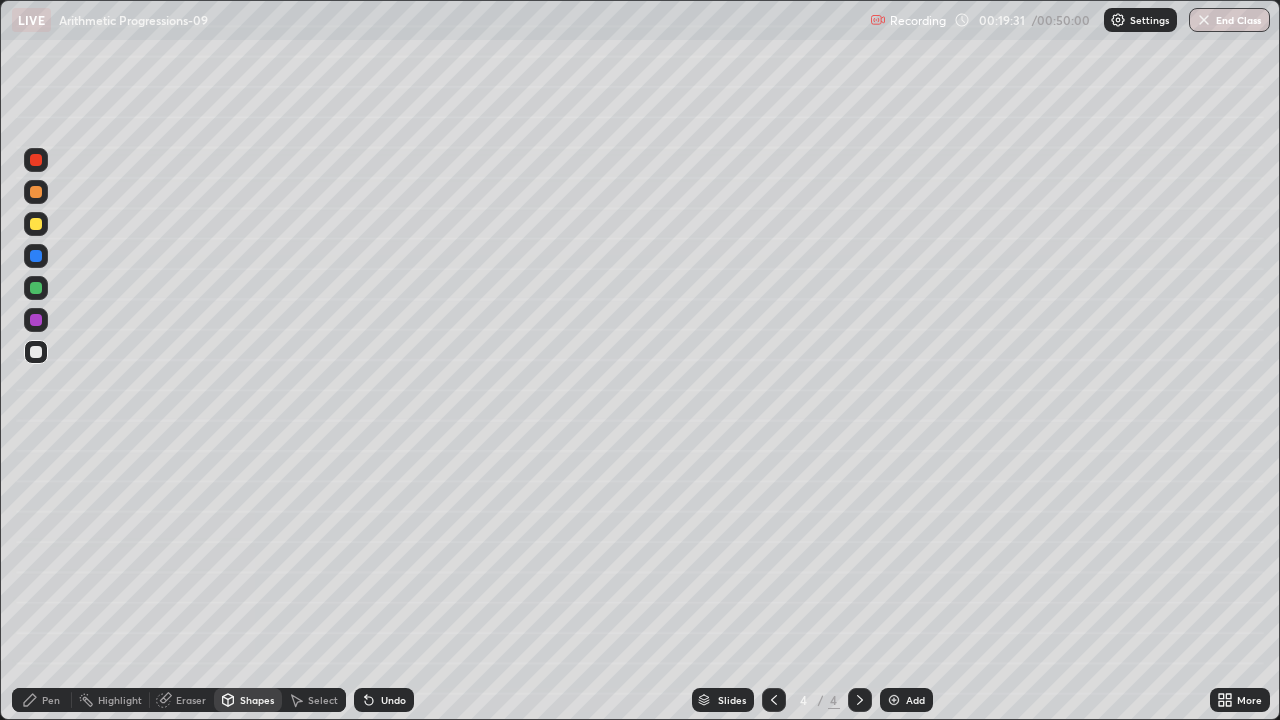 click on "Eraser" at bounding box center [191, 700] 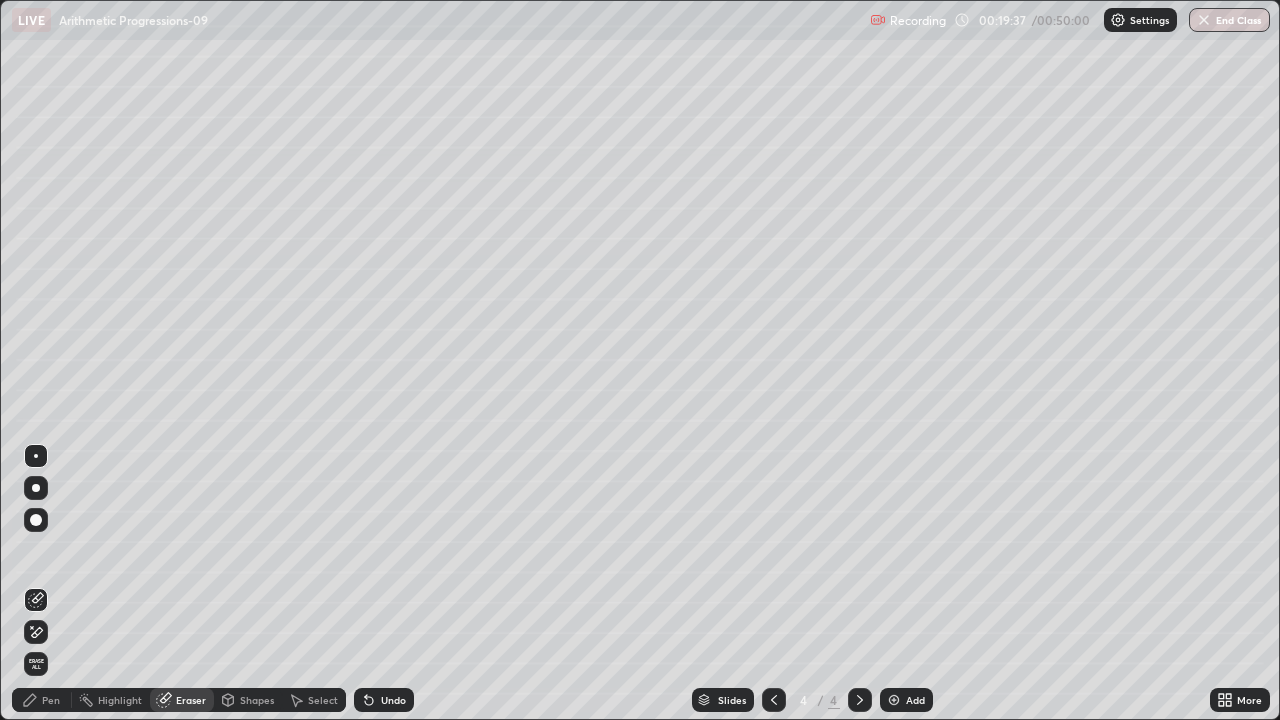 click on "Eraser" at bounding box center [191, 700] 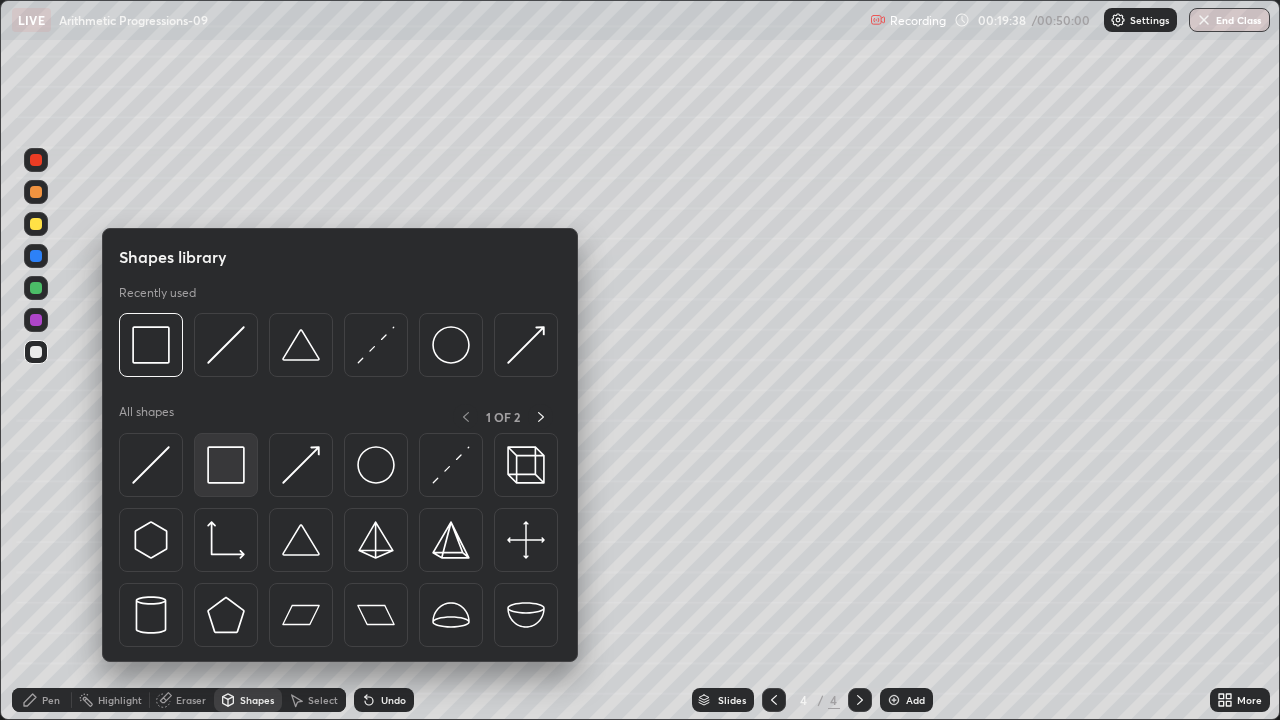 click at bounding box center (226, 465) 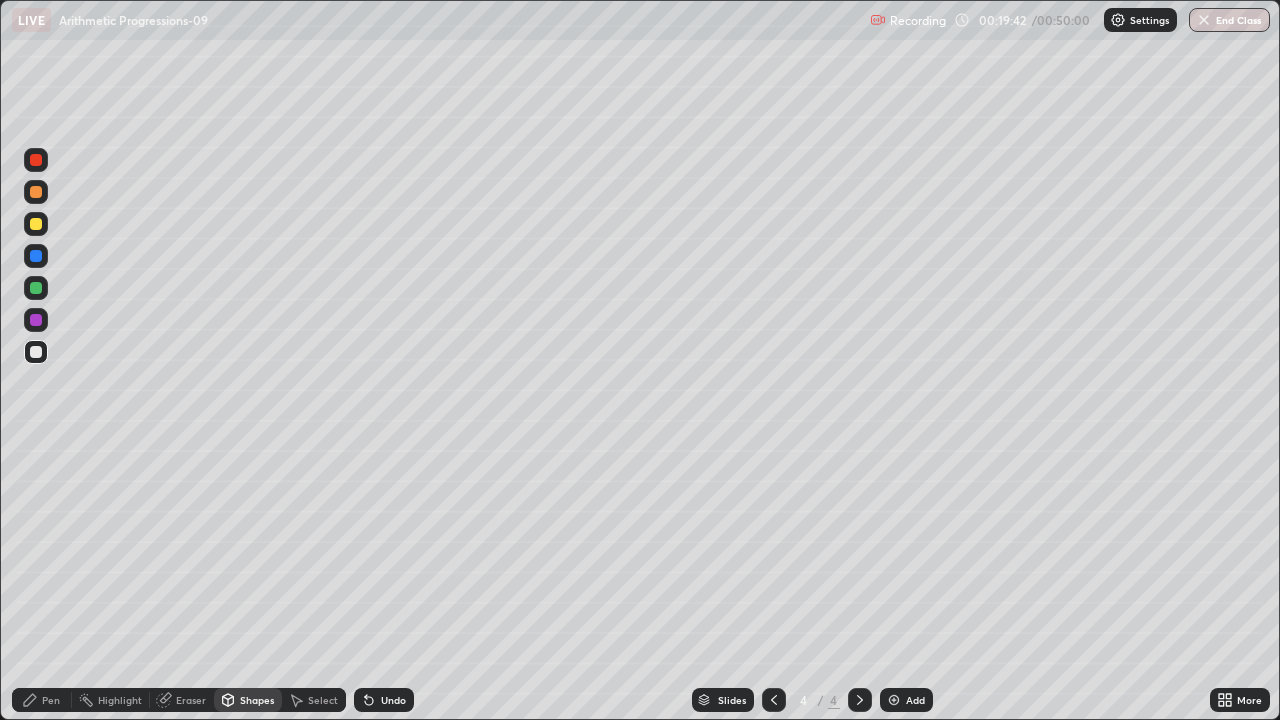click at bounding box center [36, 288] 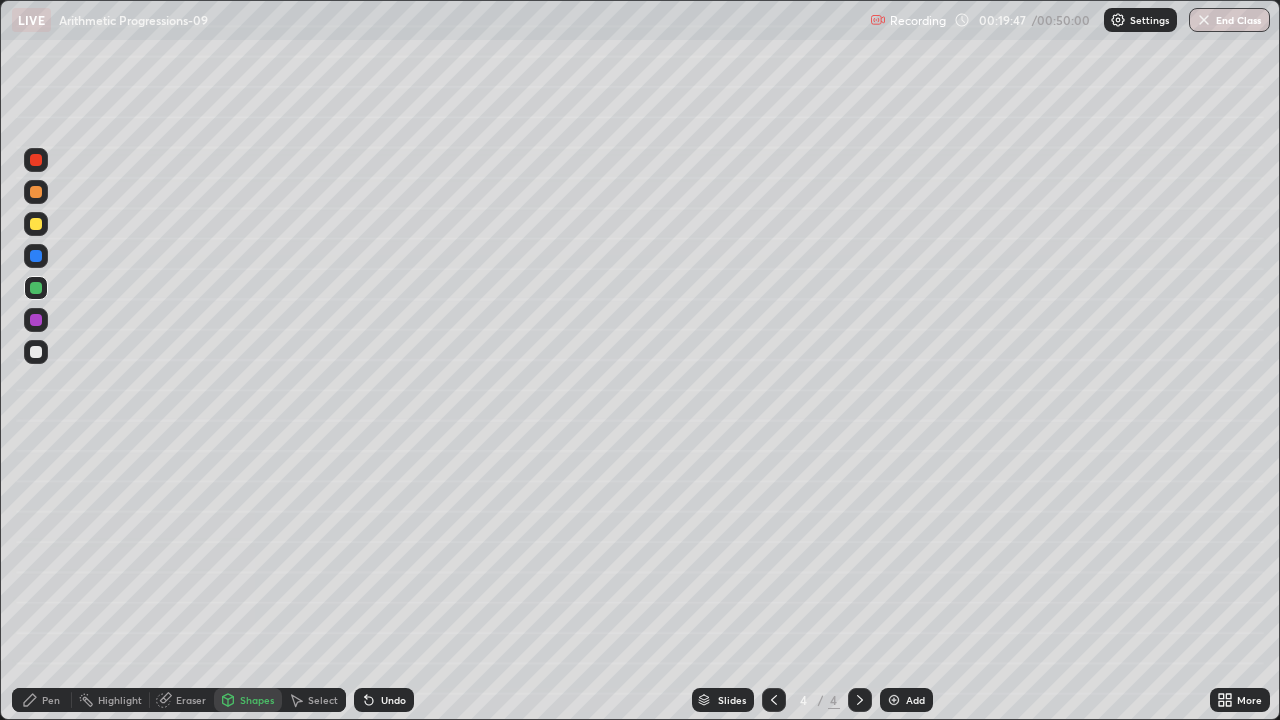 click on "Pen" at bounding box center (42, 700) 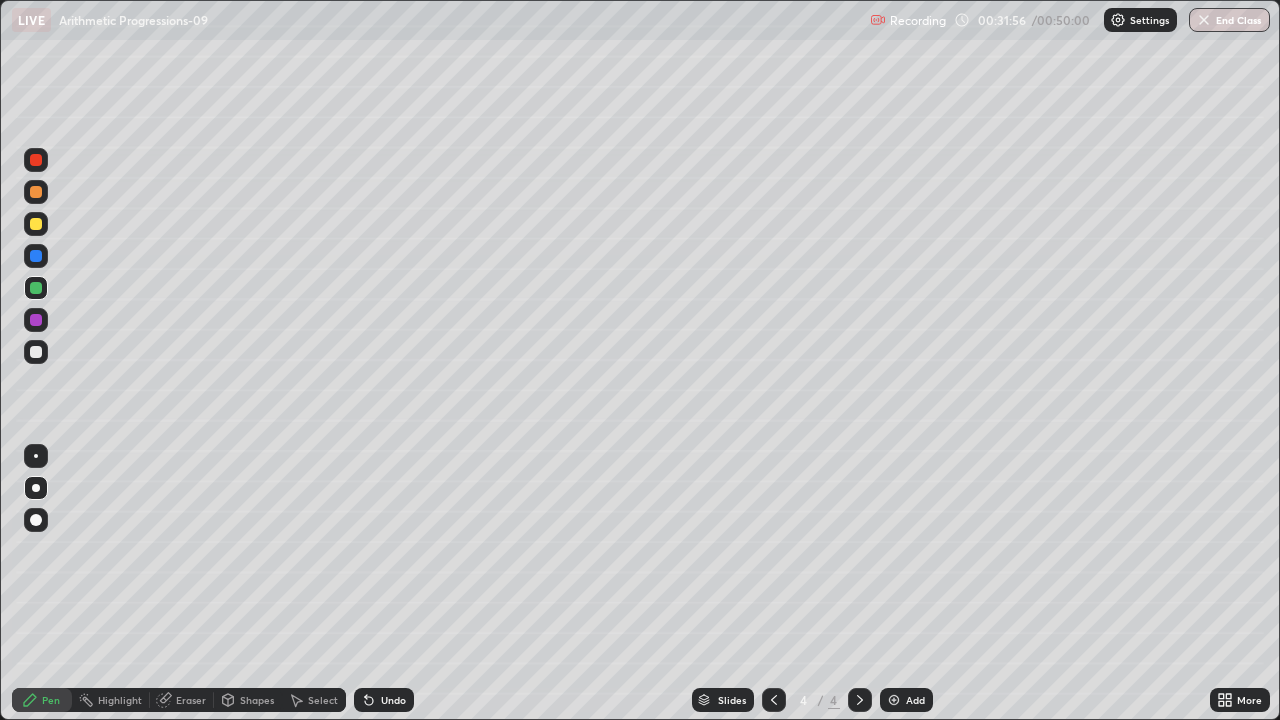click on "Add" at bounding box center (915, 700) 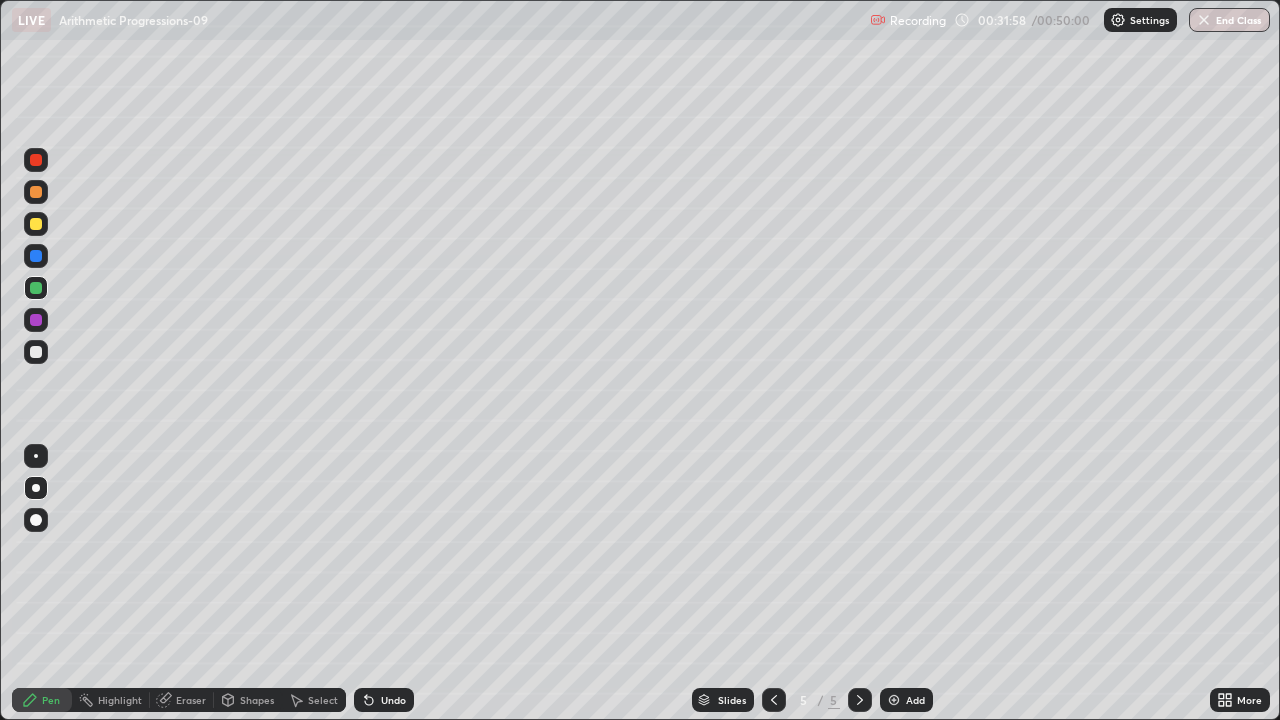 click at bounding box center [36, 352] 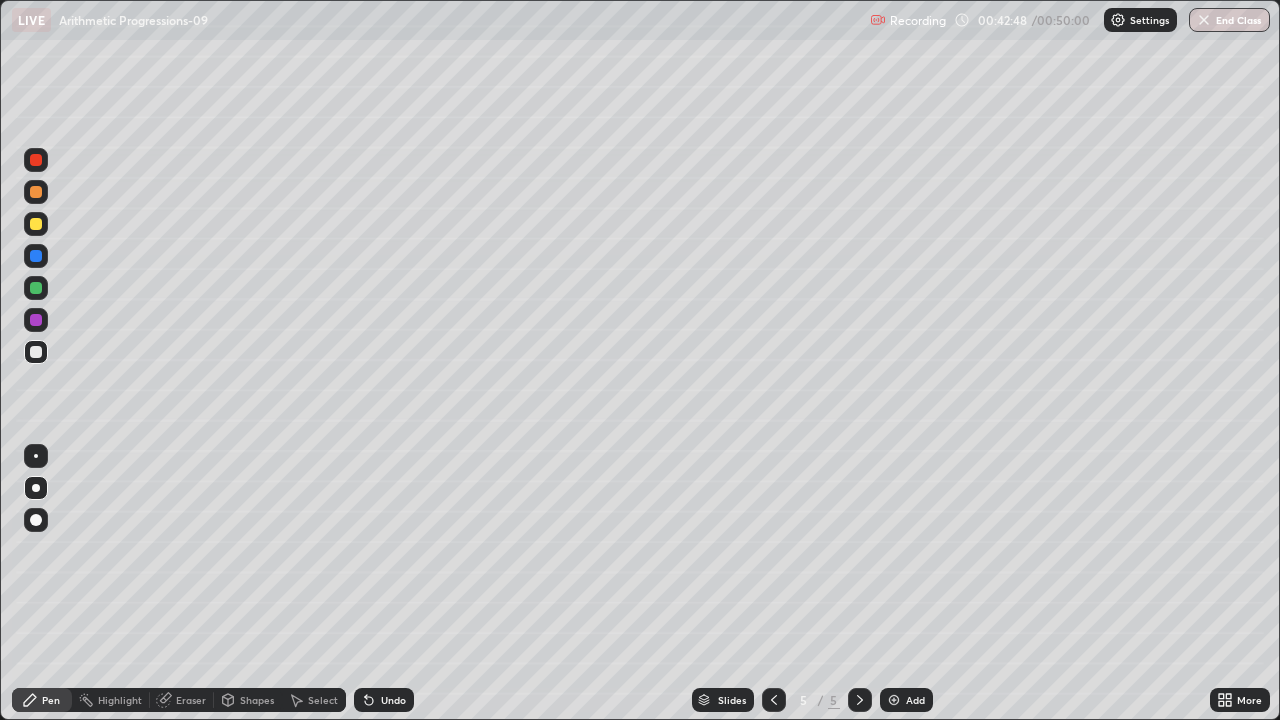 click on "End Class" at bounding box center (1229, 20) 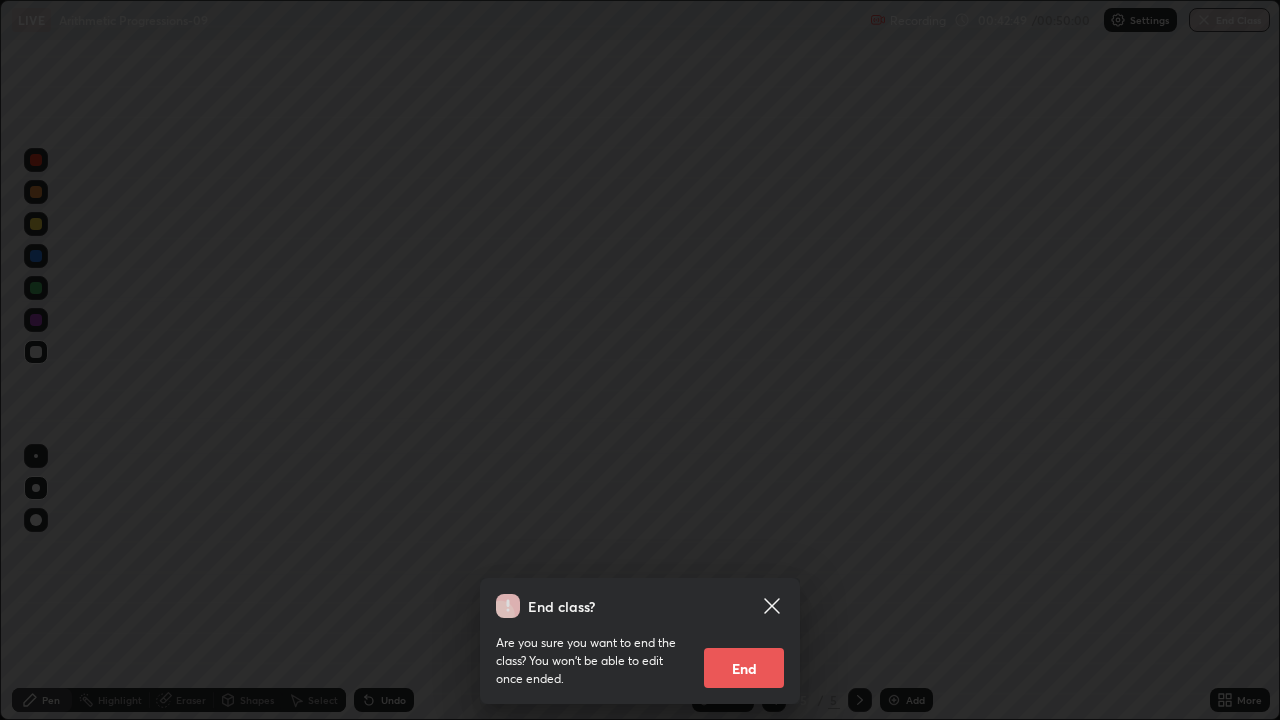click on "End" at bounding box center [744, 668] 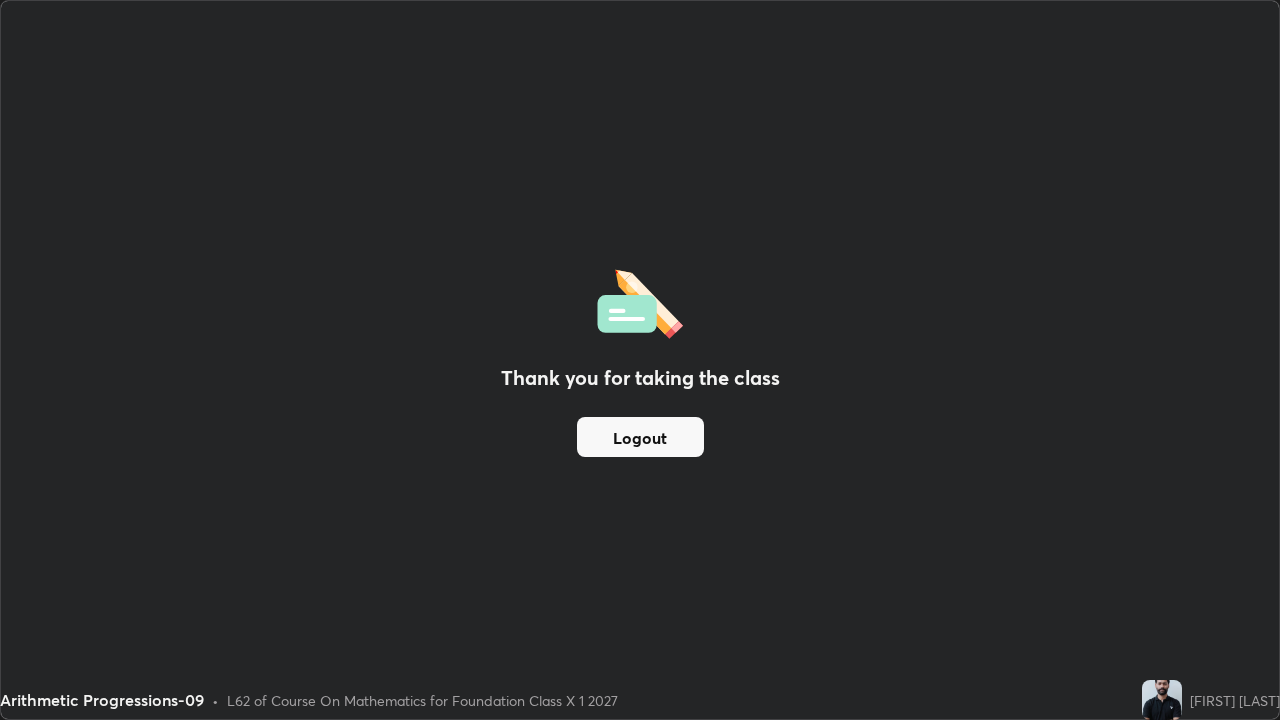 click on "Logout" at bounding box center [640, 437] 